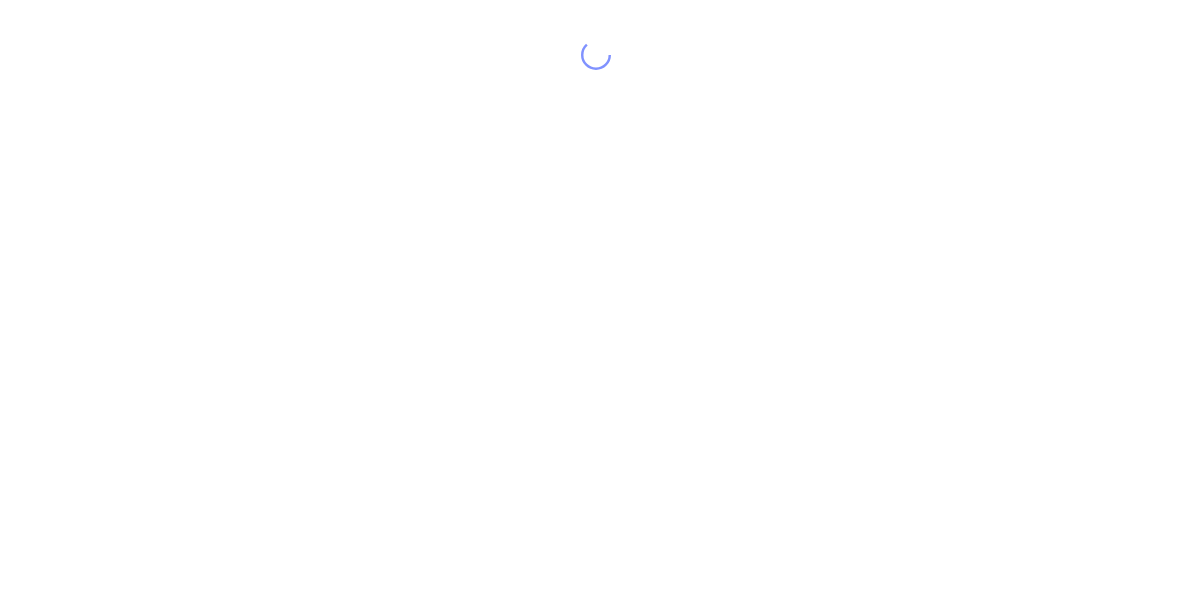scroll, scrollTop: 0, scrollLeft: 0, axis: both 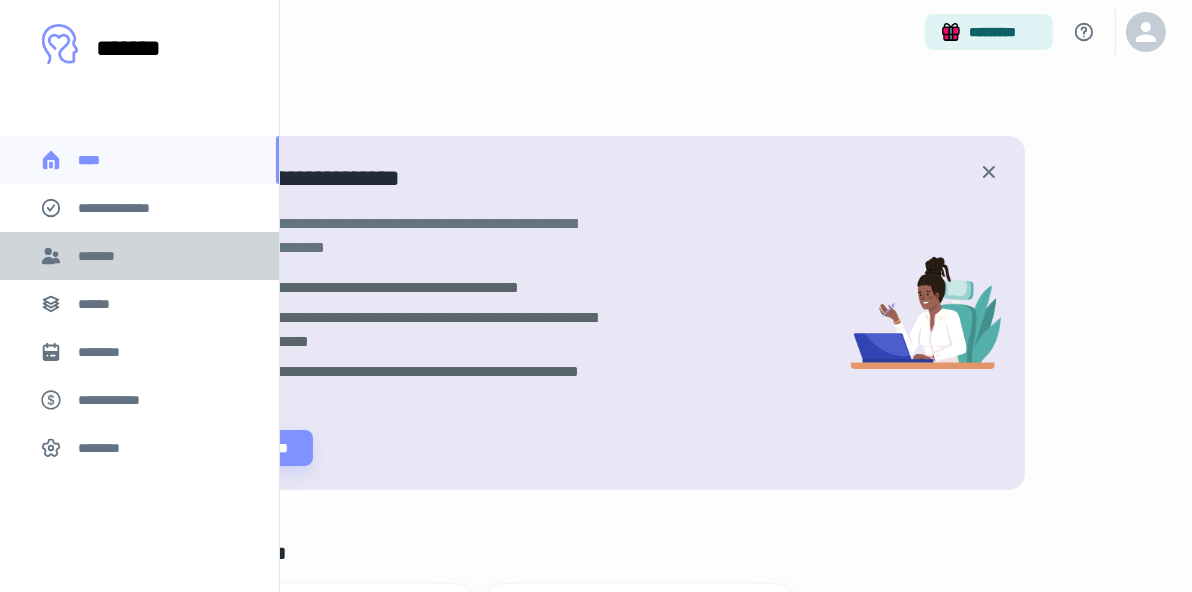 click on "*******" at bounding box center (100, 256) 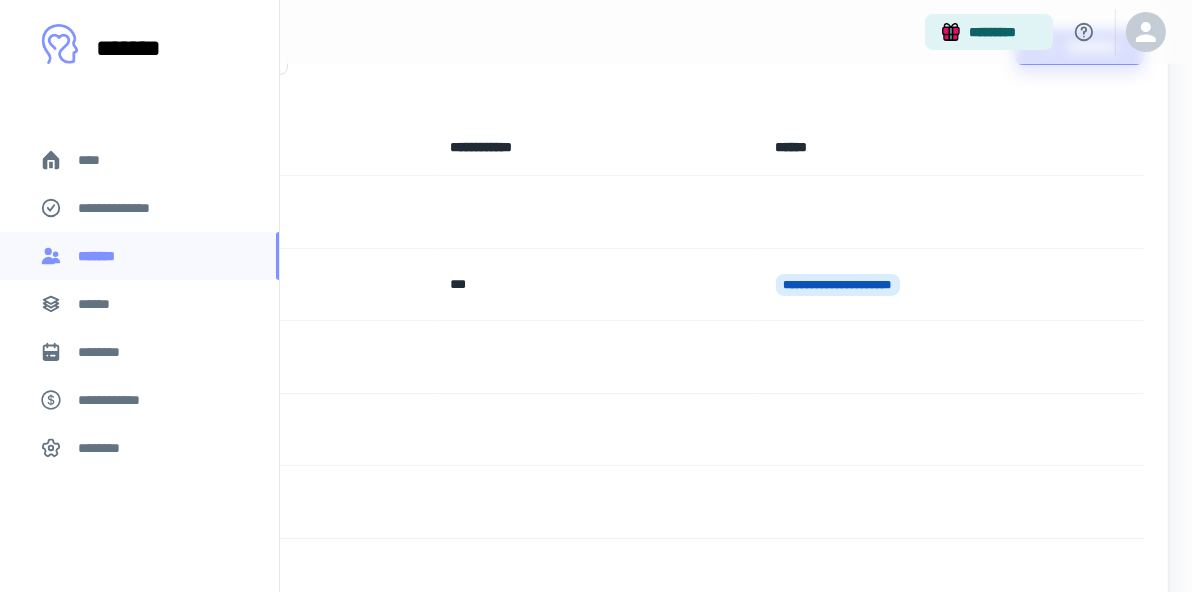 scroll, scrollTop: 166, scrollLeft: 0, axis: vertical 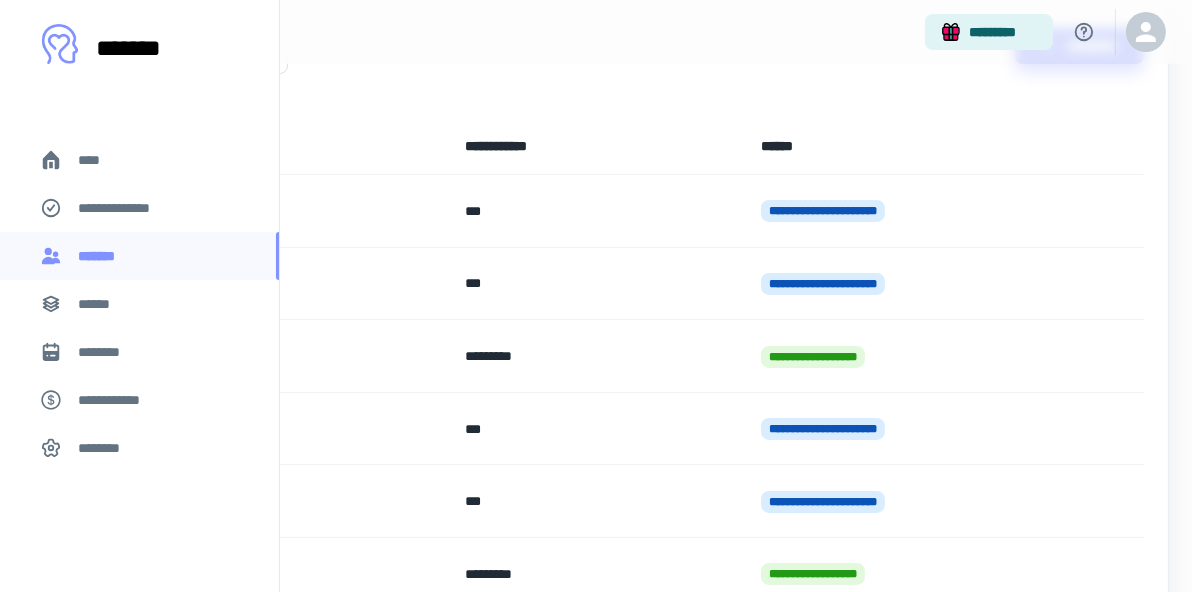 click on "**********" at bounding box center (248, 284) 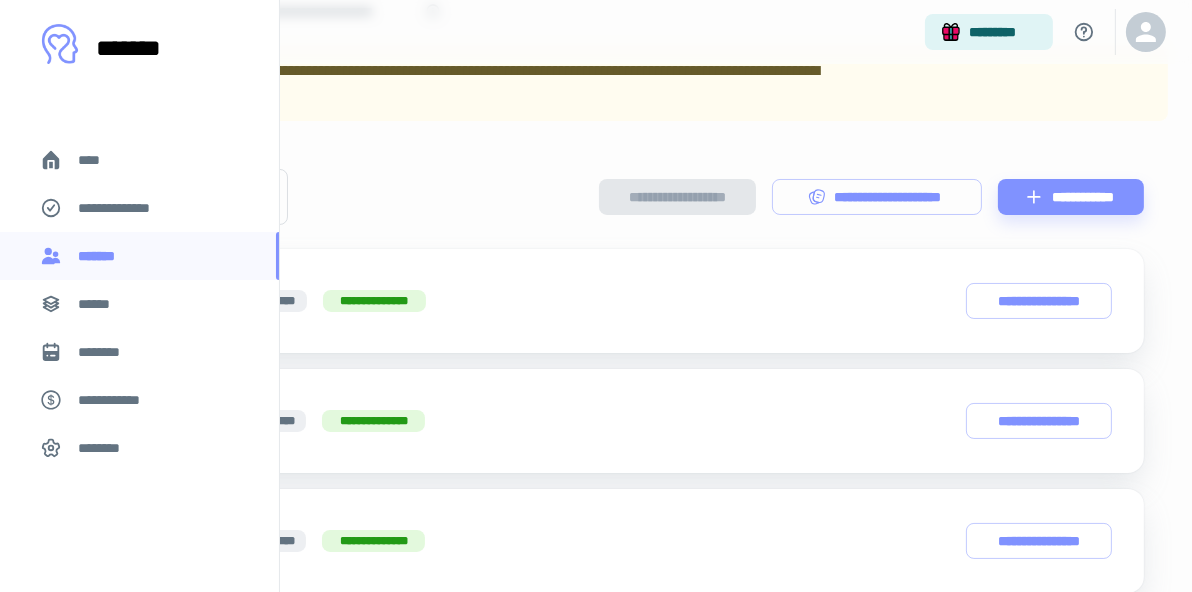 scroll, scrollTop: 166, scrollLeft: 0, axis: vertical 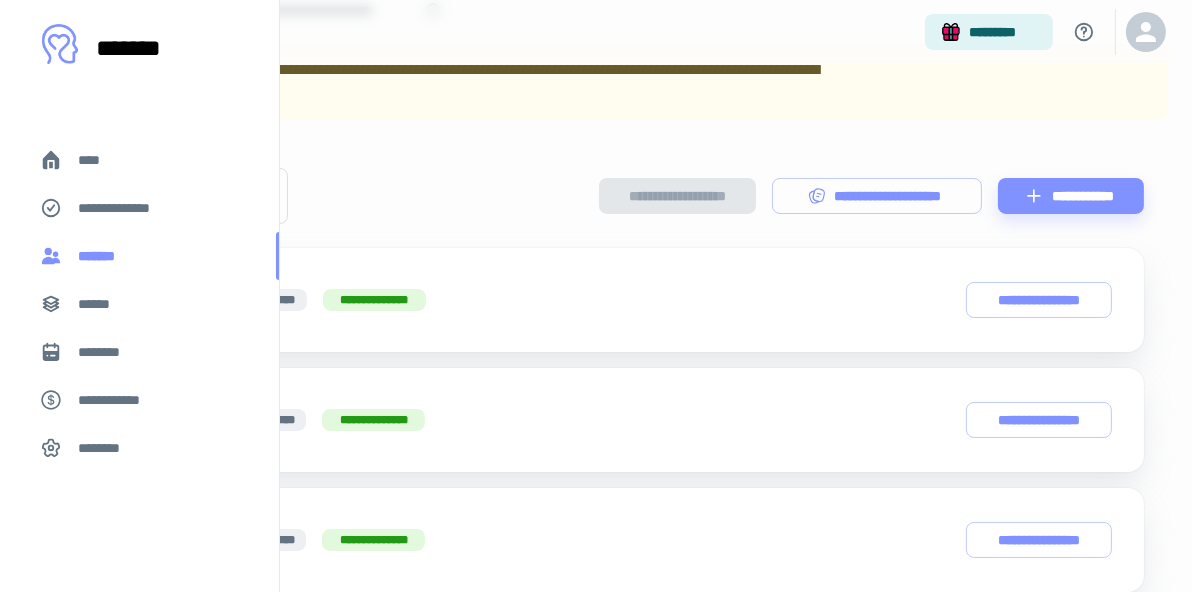 click on "*******" at bounding box center [101, 256] 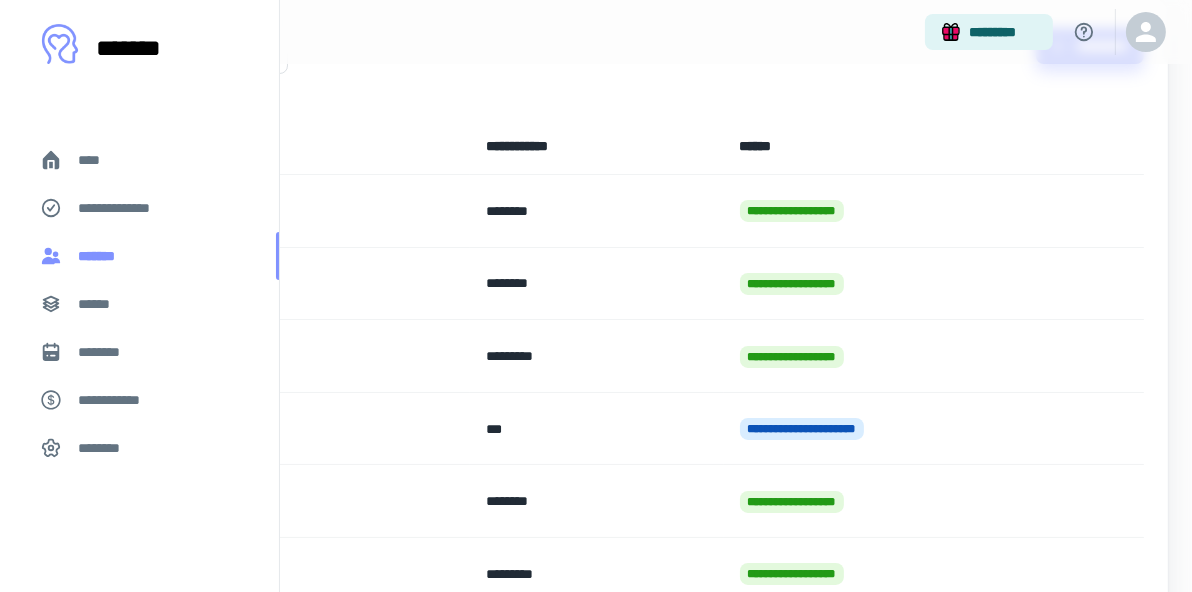 scroll, scrollTop: 0, scrollLeft: 0, axis: both 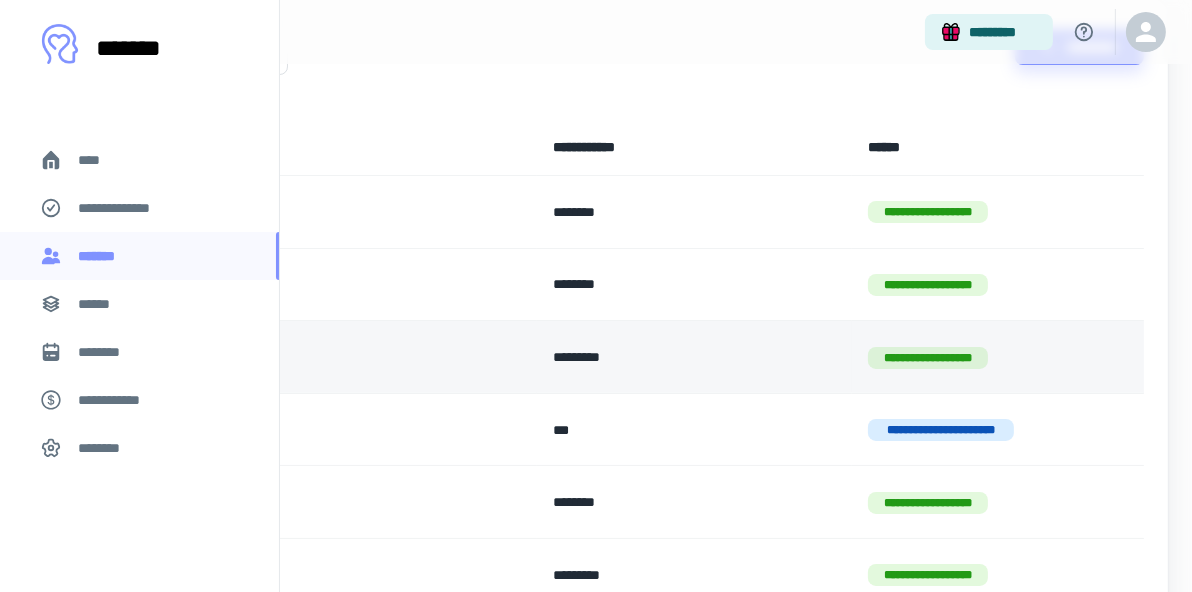 click on "**********" at bounding box center [196, 357] 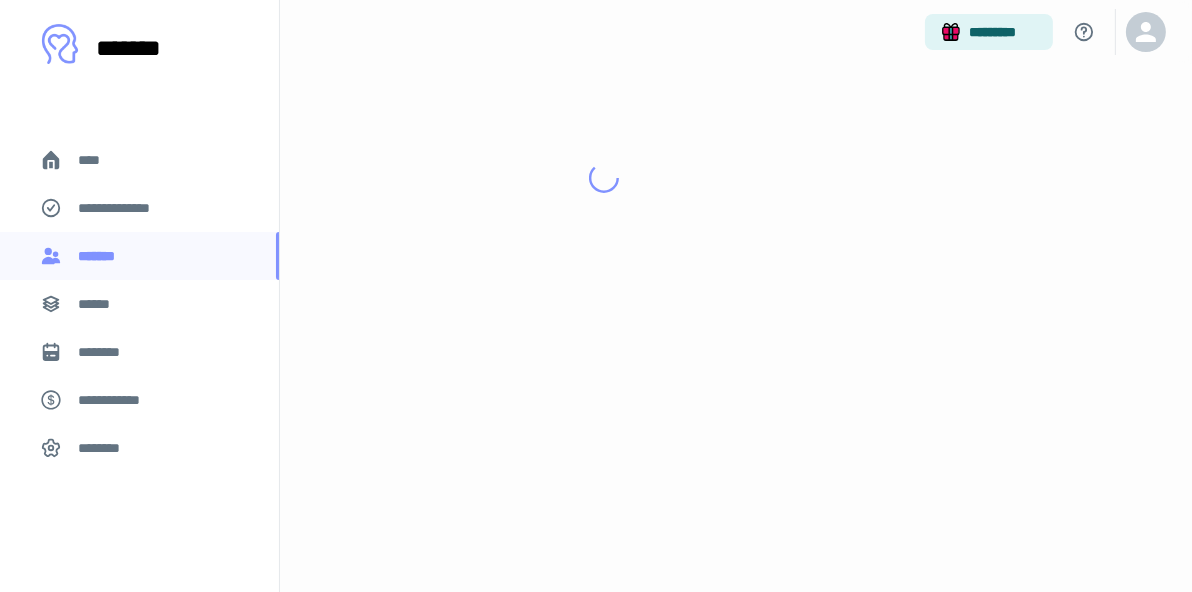 scroll, scrollTop: 0, scrollLeft: 0, axis: both 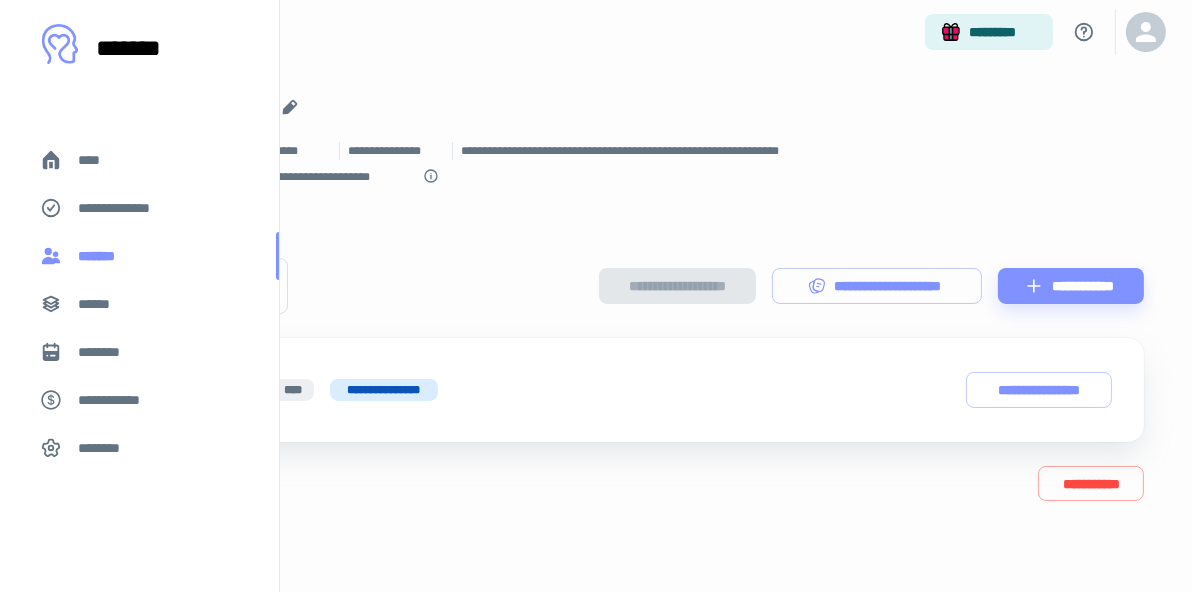 click on "*******" at bounding box center (101, 256) 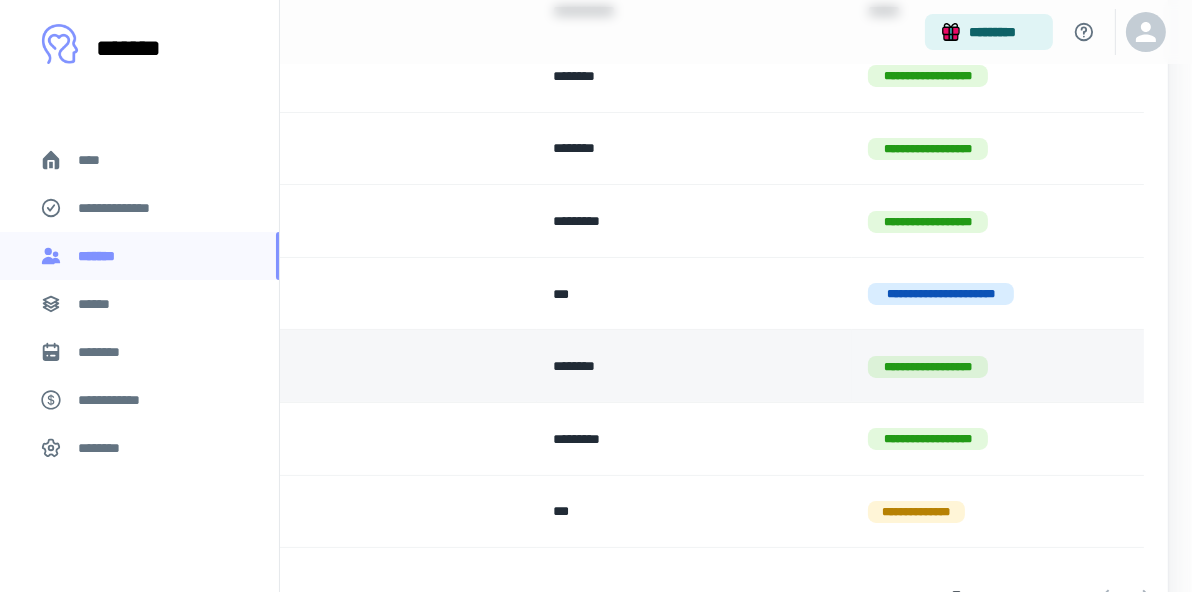 scroll, scrollTop: 307, scrollLeft: 0, axis: vertical 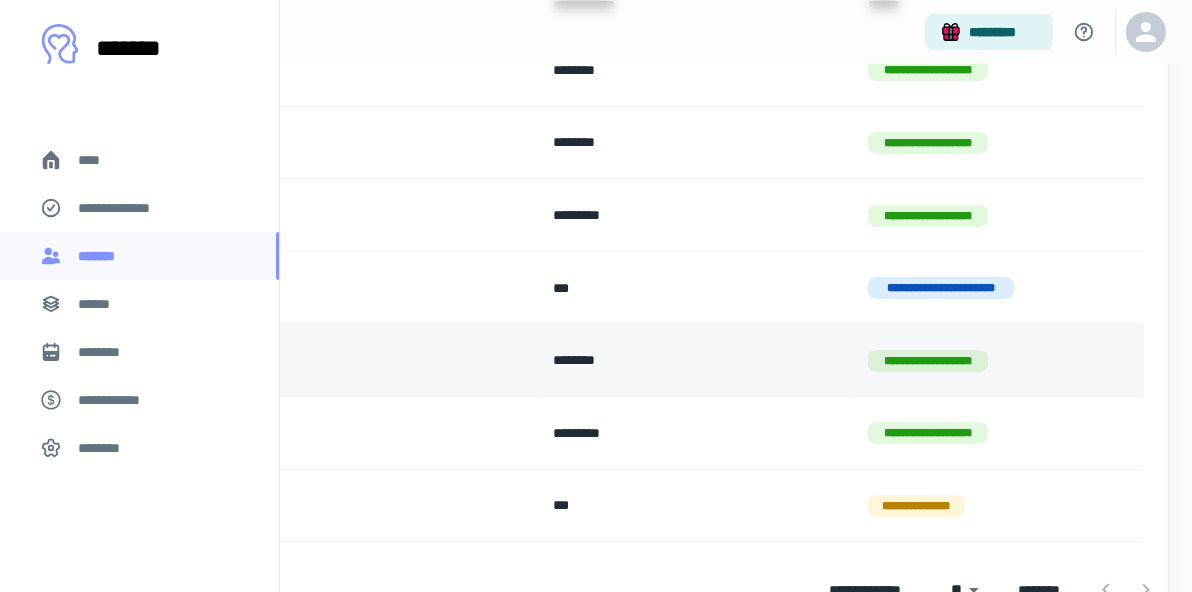 click on "**********" at bounding box center [196, 360] 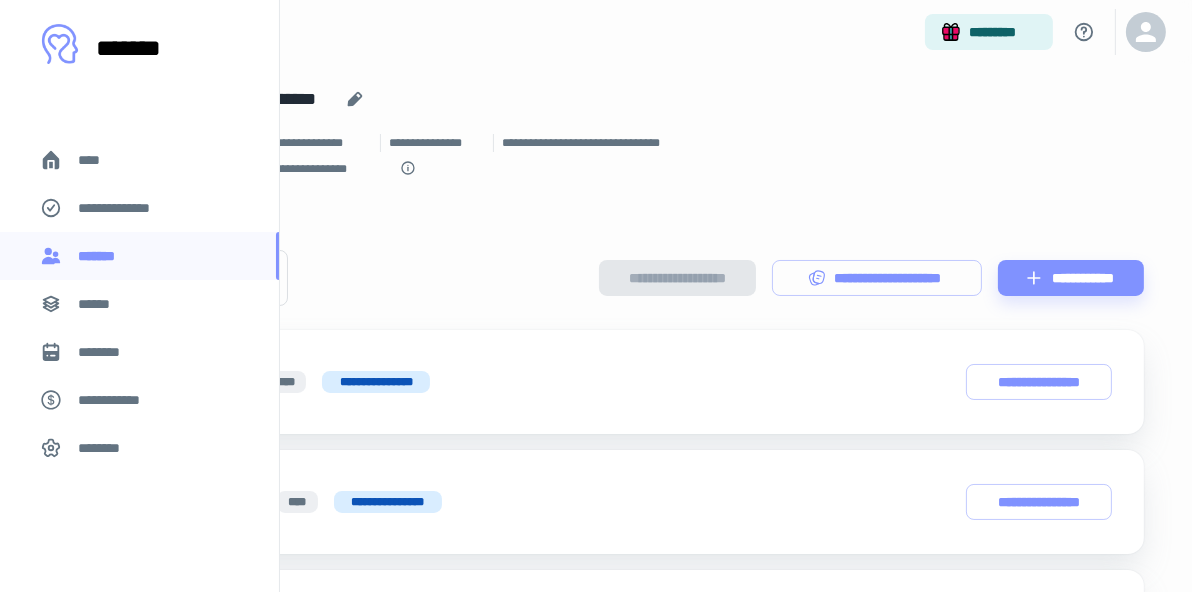 scroll, scrollTop: 9, scrollLeft: 0, axis: vertical 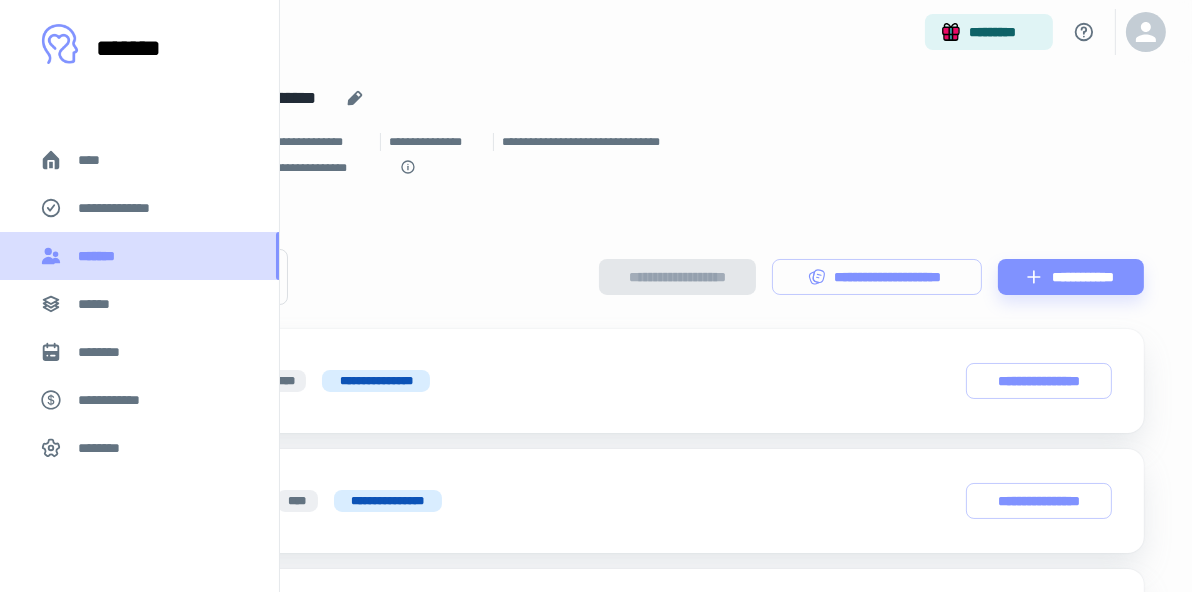 click on "*******" at bounding box center [101, 256] 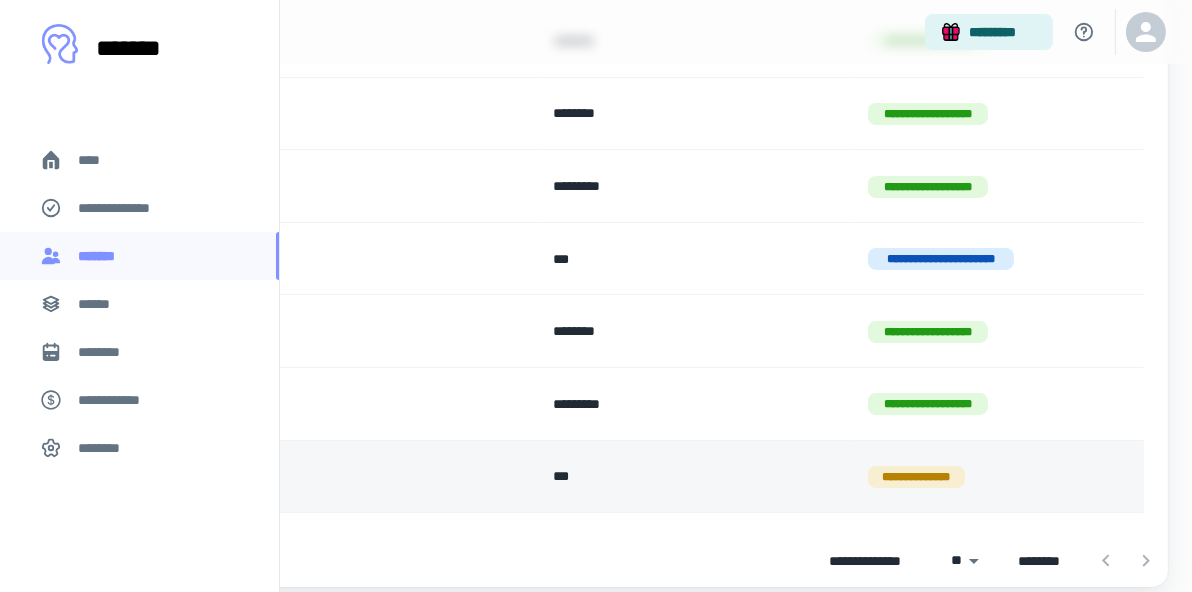 scroll, scrollTop: 334, scrollLeft: 0, axis: vertical 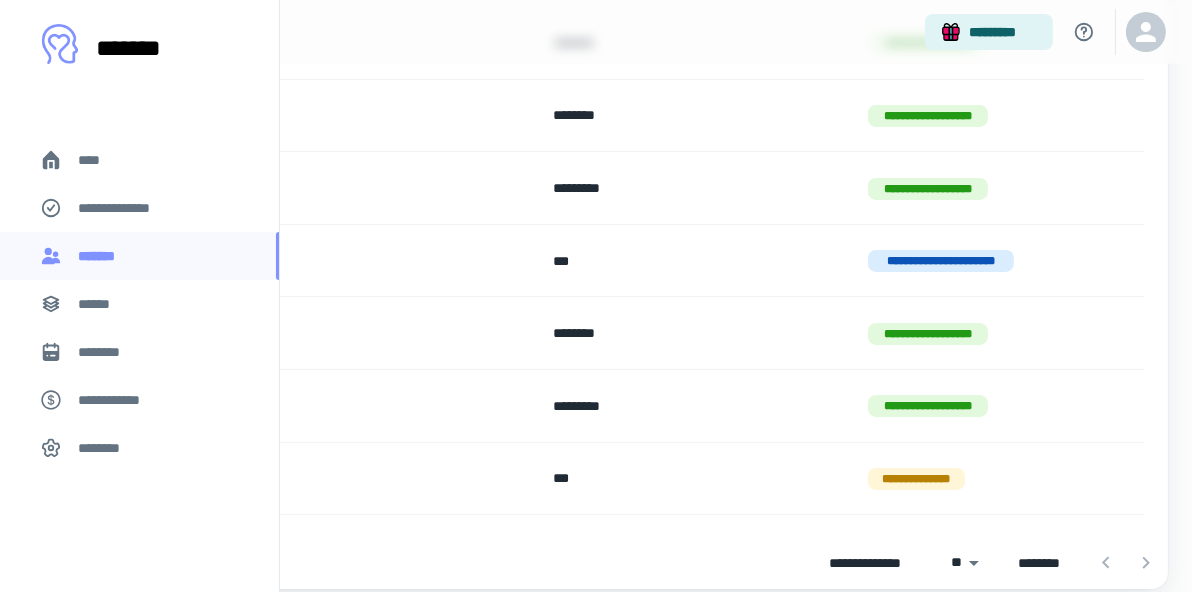 click on "**********" at bounding box center [196, 479] 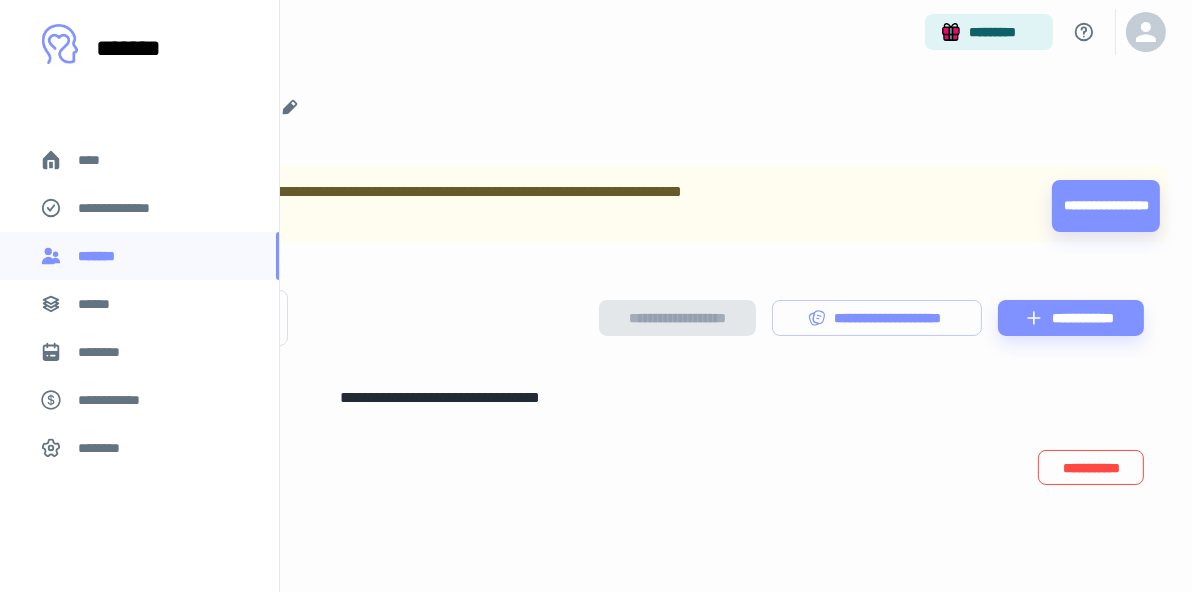 click on "**********" at bounding box center (1091, 467) 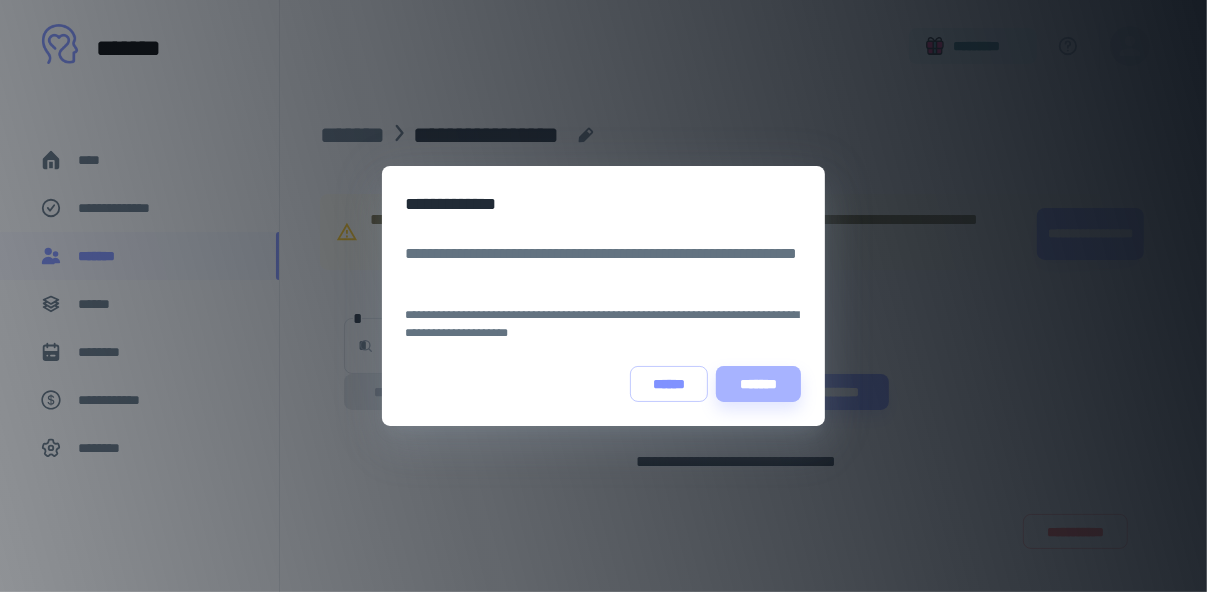 click on "*******" at bounding box center (759, 384) 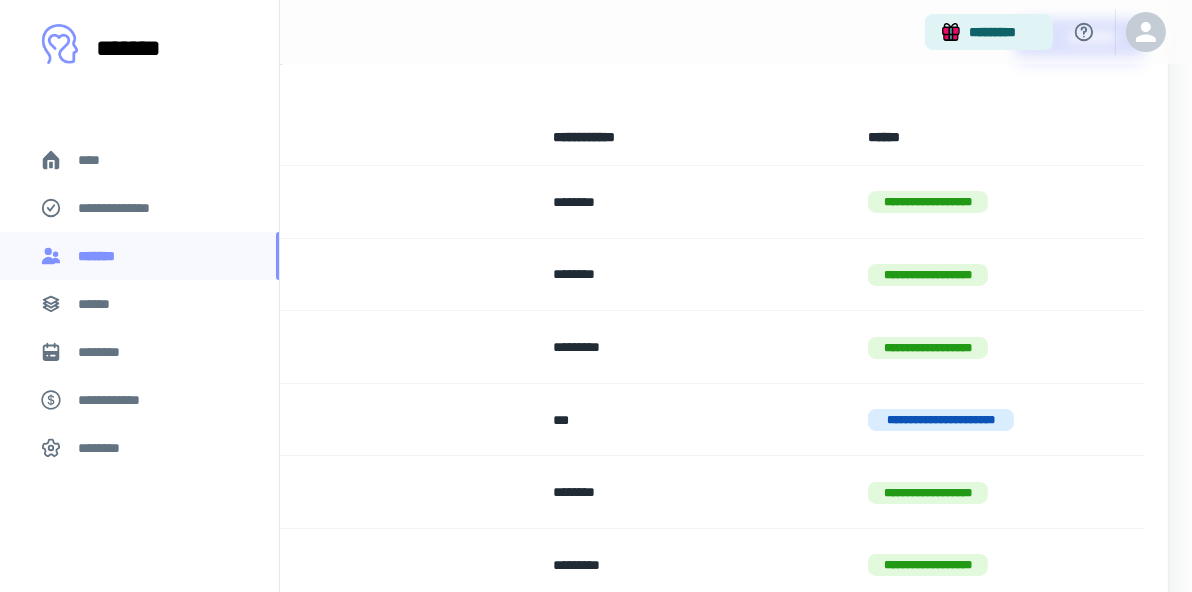 scroll, scrollTop: 174, scrollLeft: 0, axis: vertical 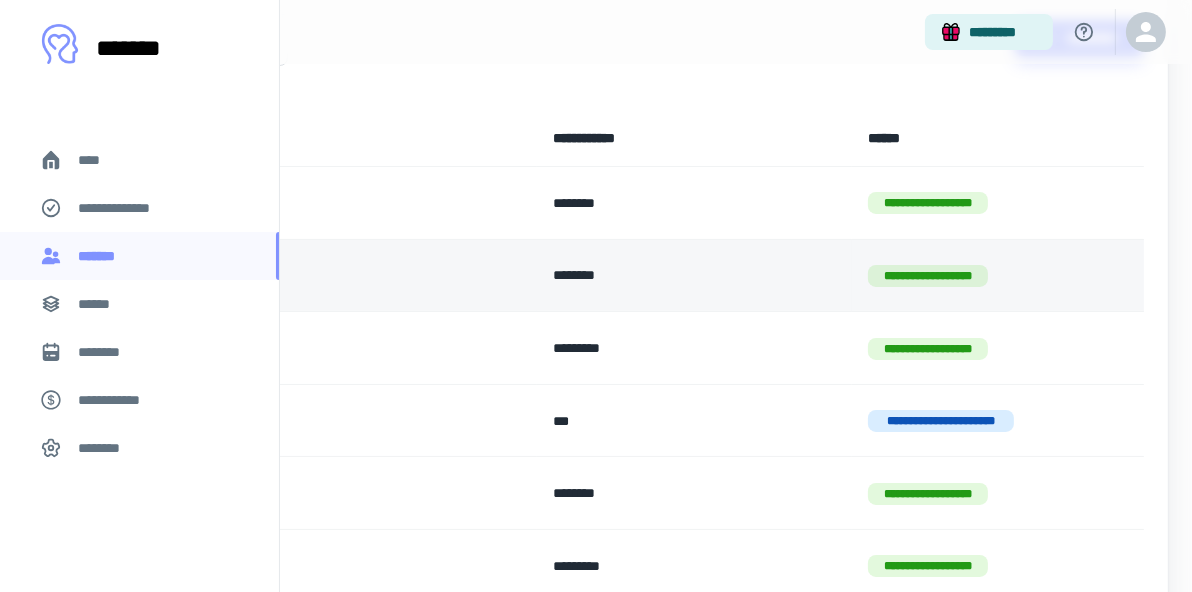 click on "**********" at bounding box center (196, 276) 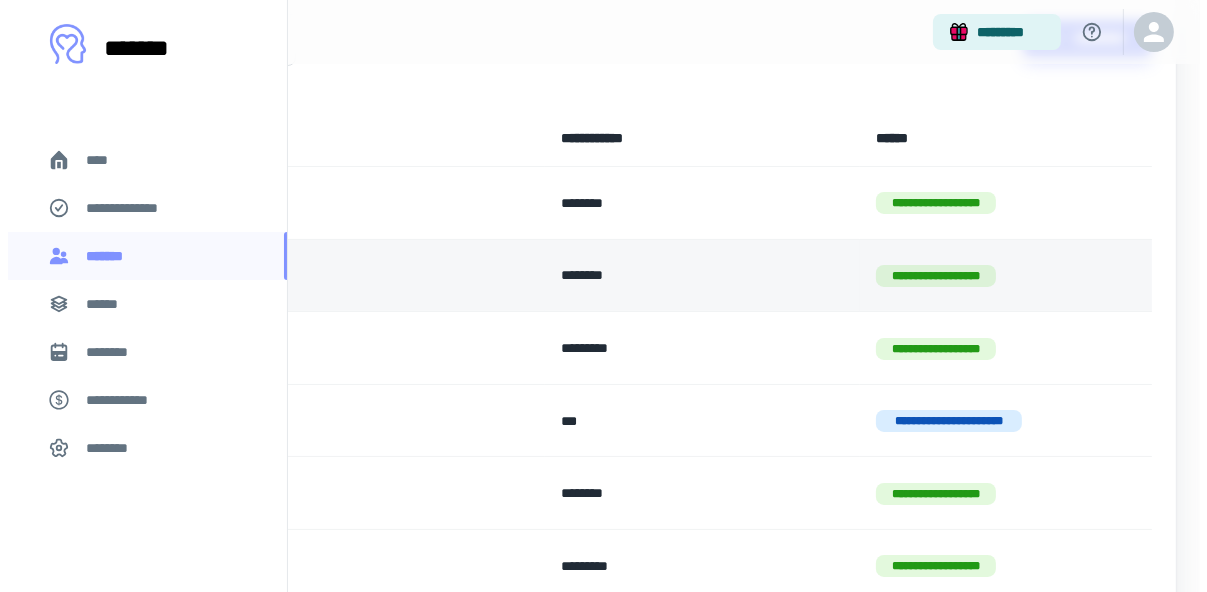 scroll, scrollTop: 0, scrollLeft: 0, axis: both 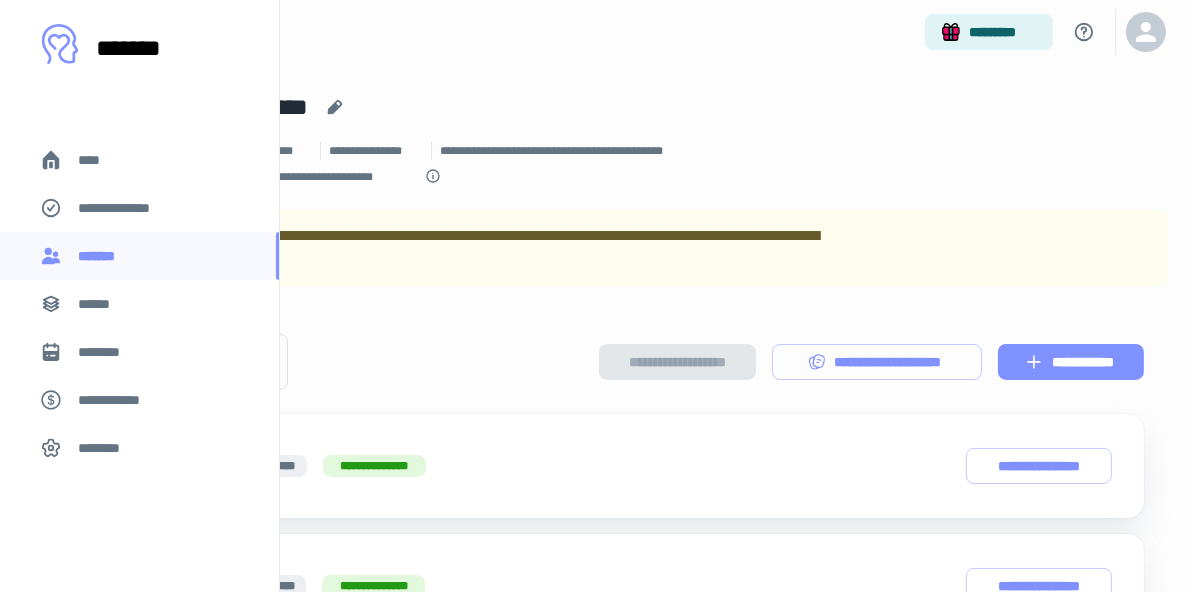 click on "**********" at bounding box center [1071, 362] 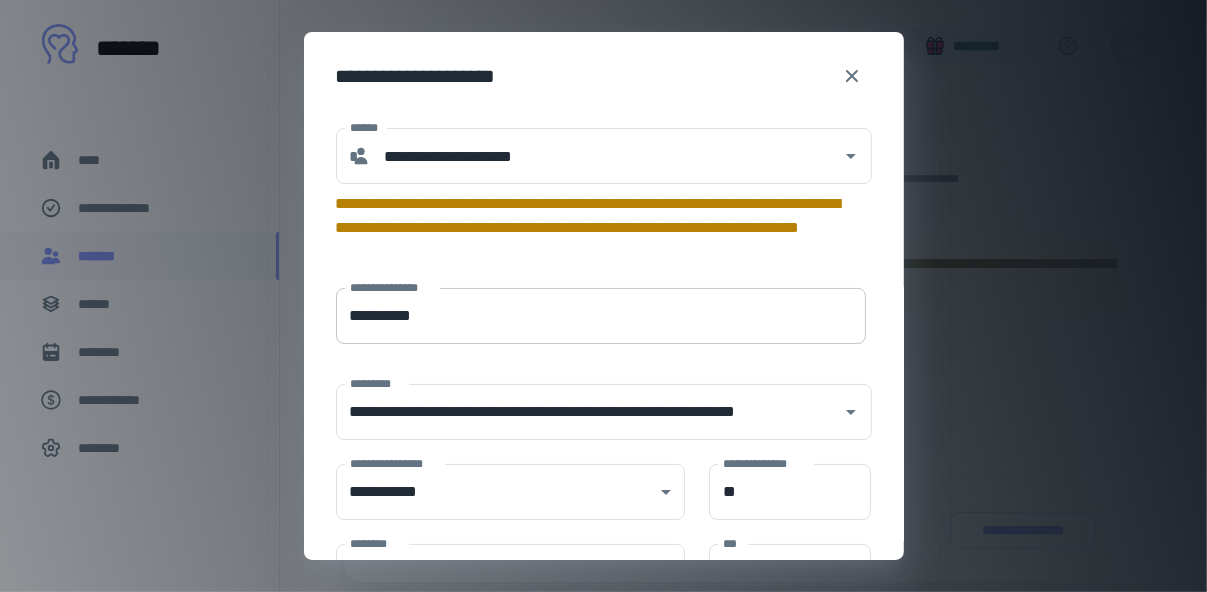 click on "**********" at bounding box center [601, 316] 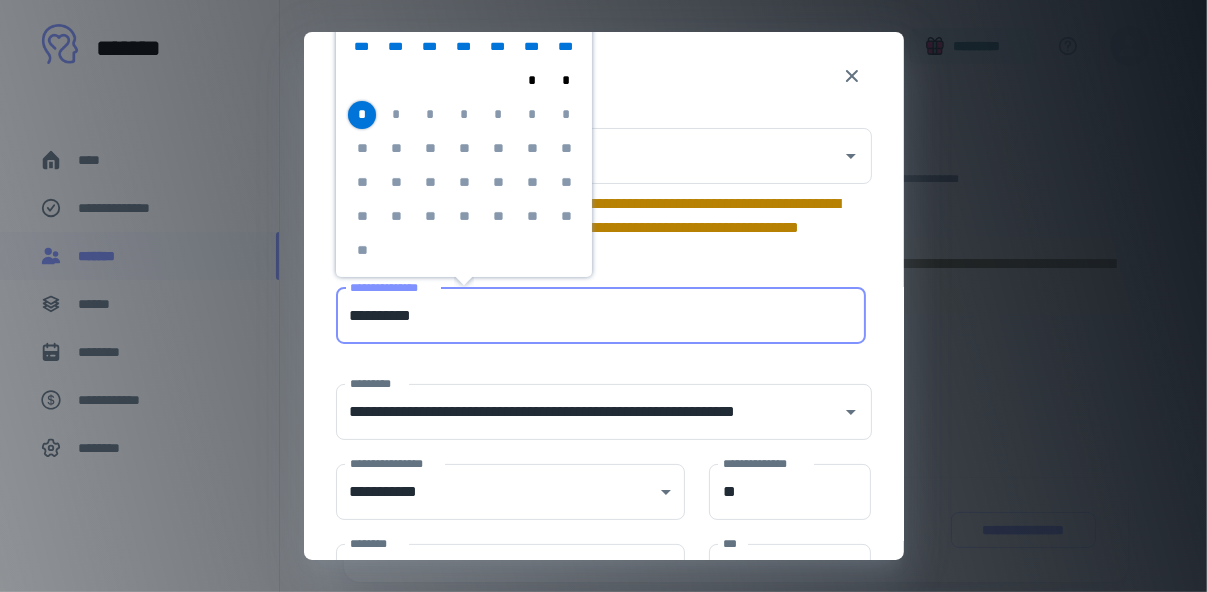 click on "*" at bounding box center (361, 115) 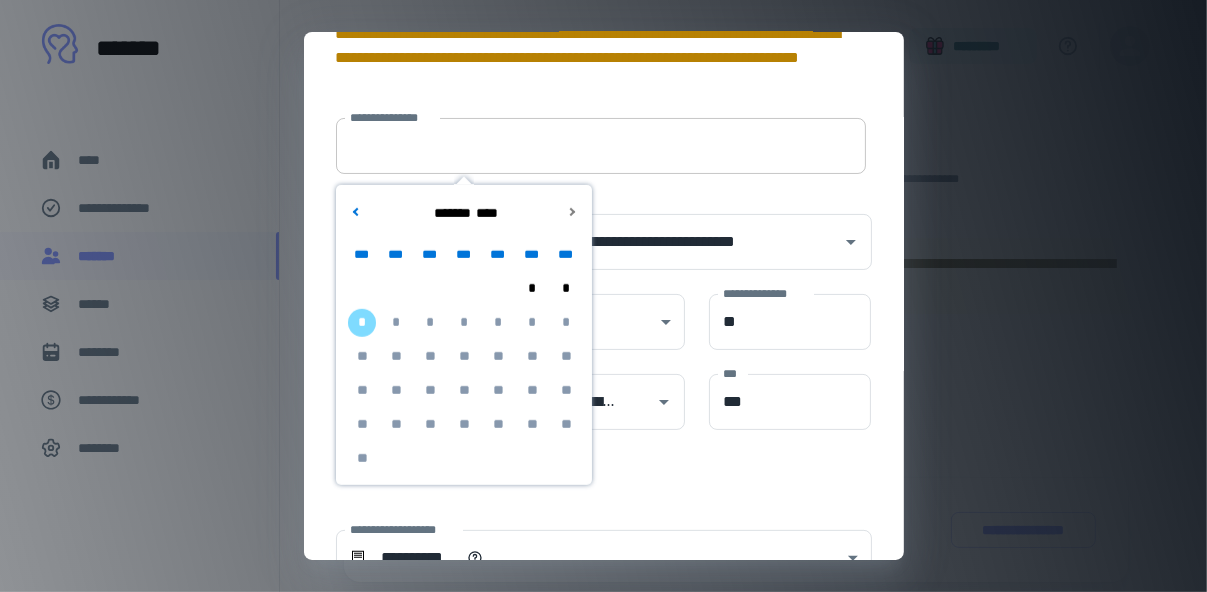 scroll, scrollTop: 0, scrollLeft: 0, axis: both 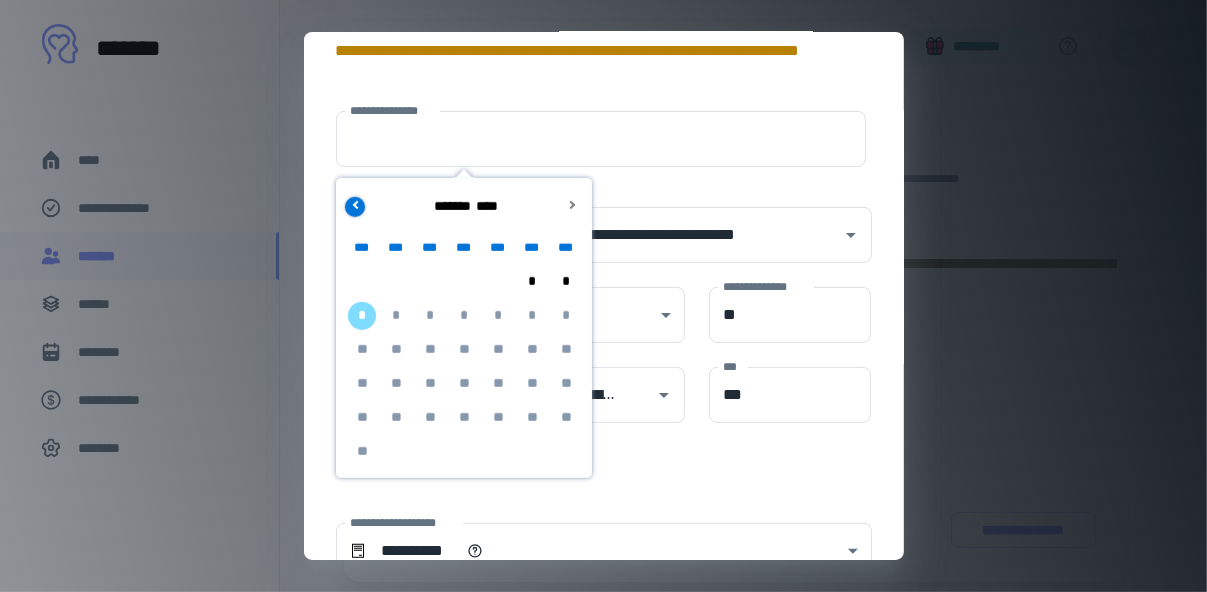 click at bounding box center (354, 206) 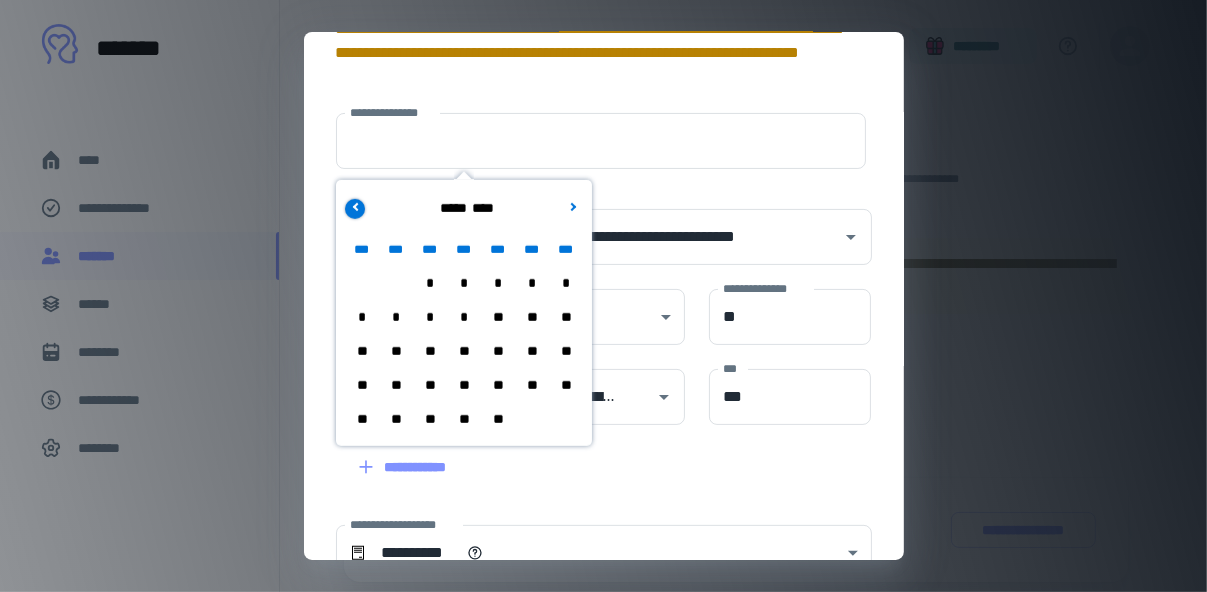scroll, scrollTop: 174, scrollLeft: 0, axis: vertical 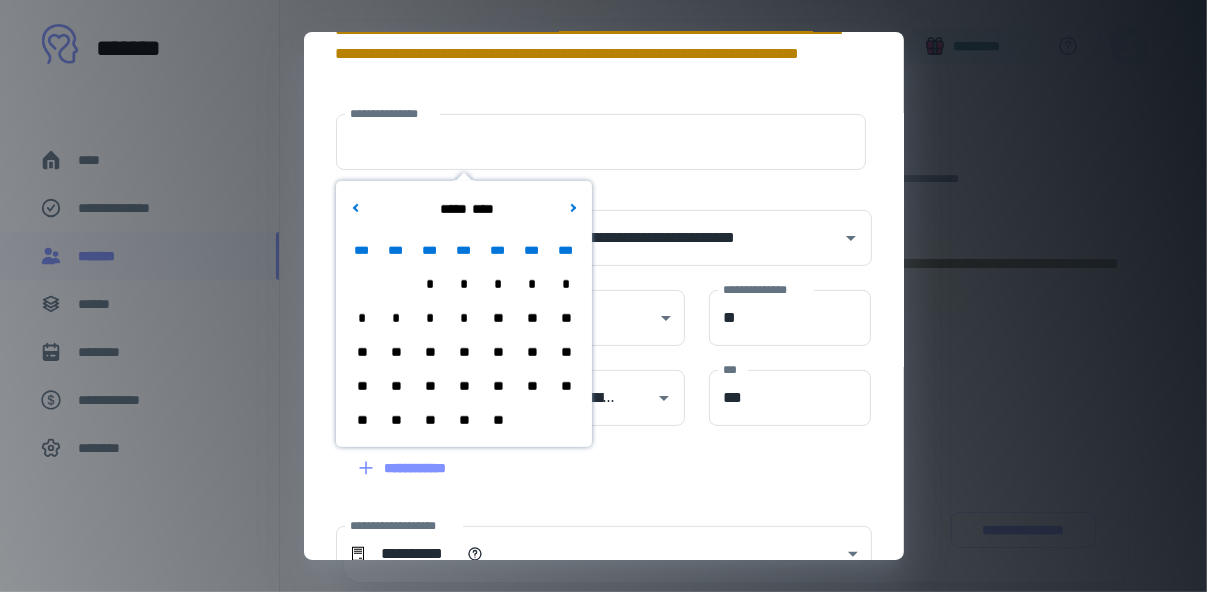 click on "**" at bounding box center (497, 421) 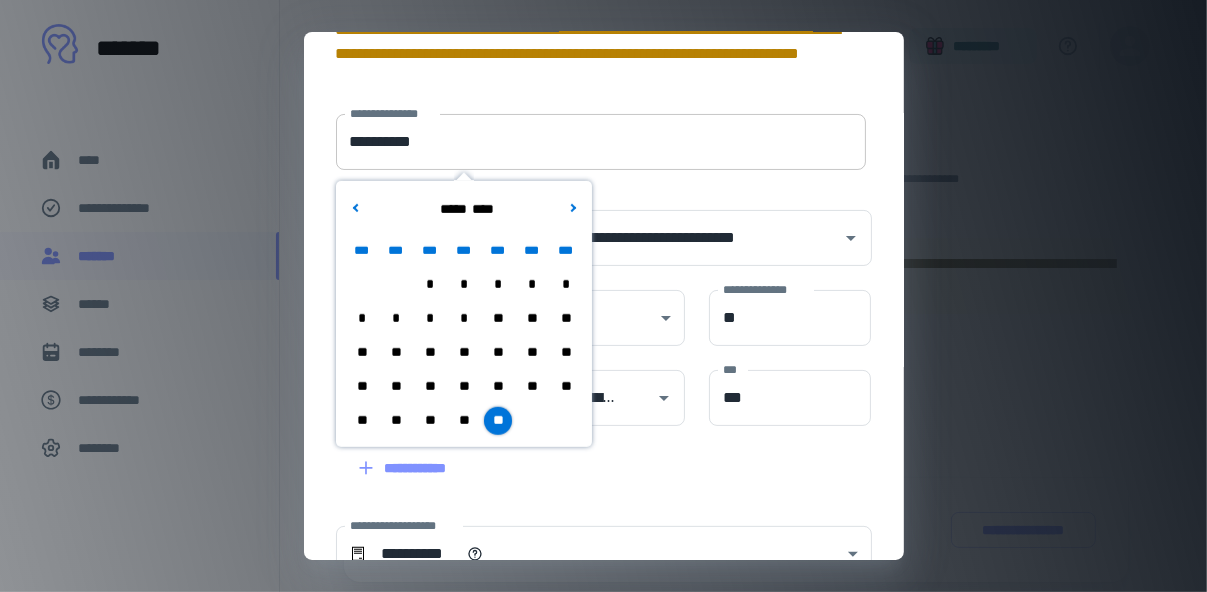 click on "**********" at bounding box center [601, 142] 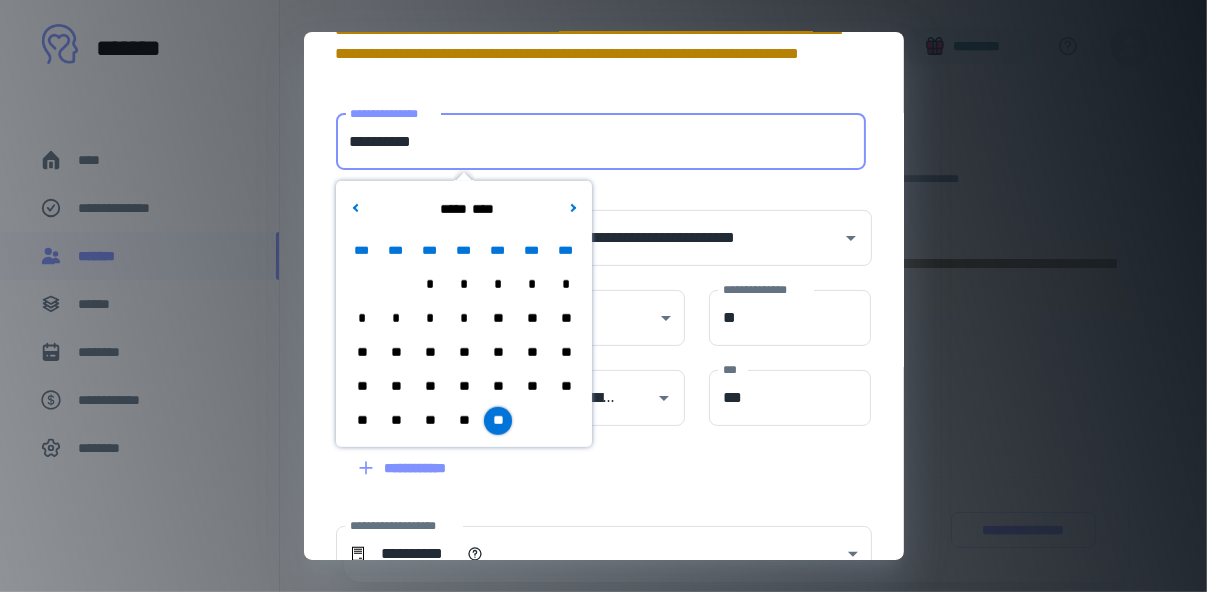 click on "**********" at bounding box center (592, 226) 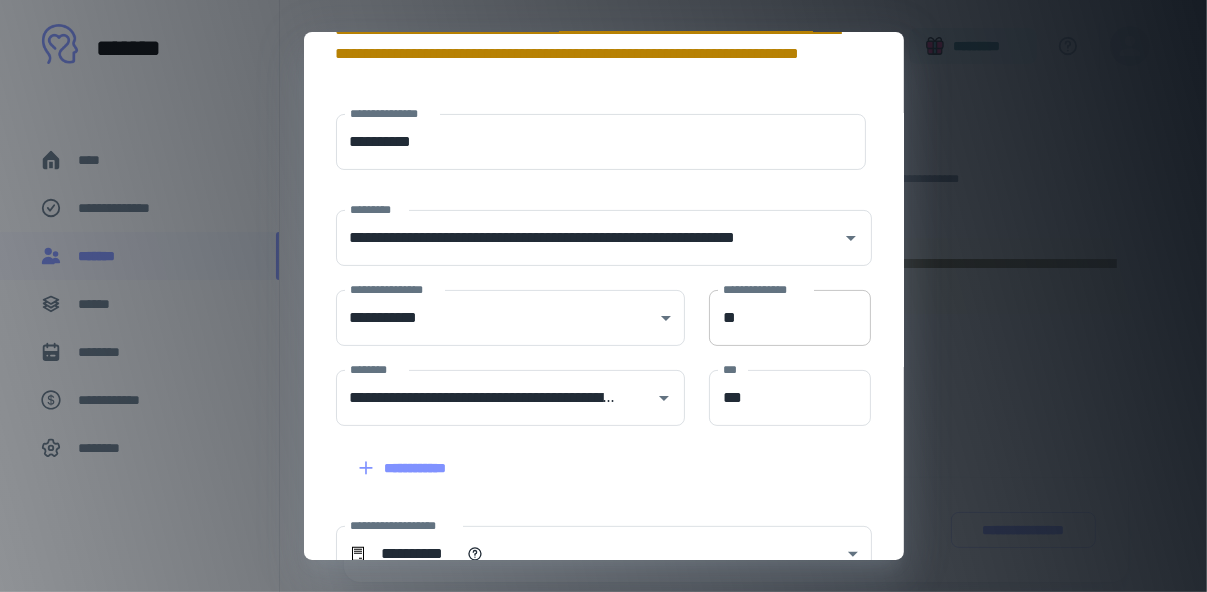 click on "**" at bounding box center (790, 318) 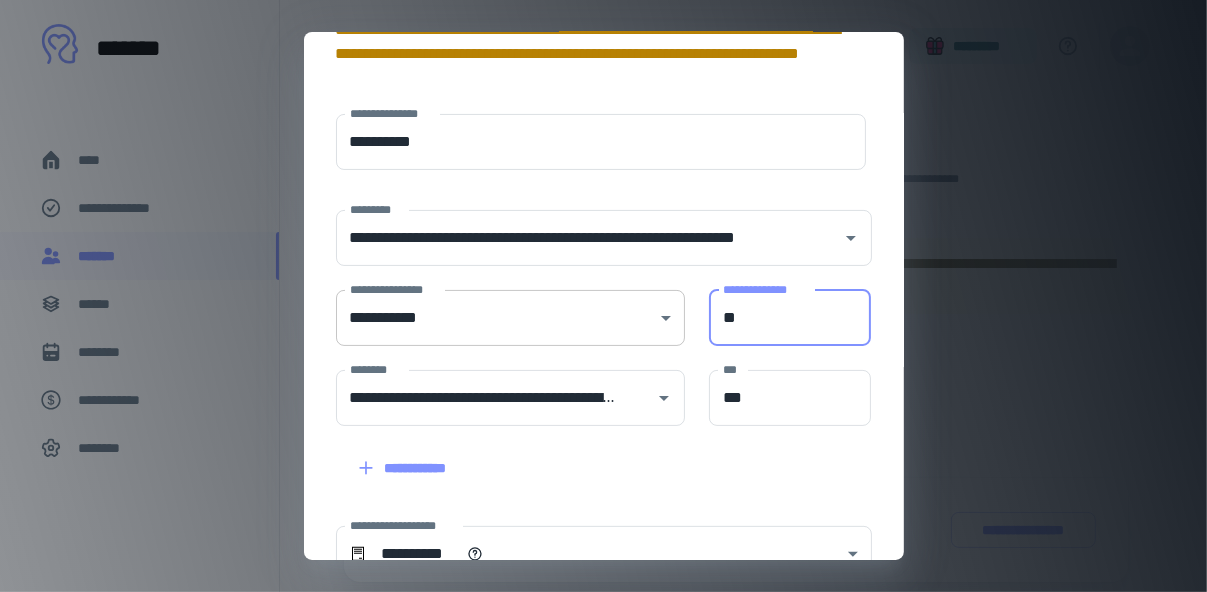 drag, startPoint x: 784, startPoint y: 320, endPoint x: 629, endPoint y: 334, distance: 155.63097 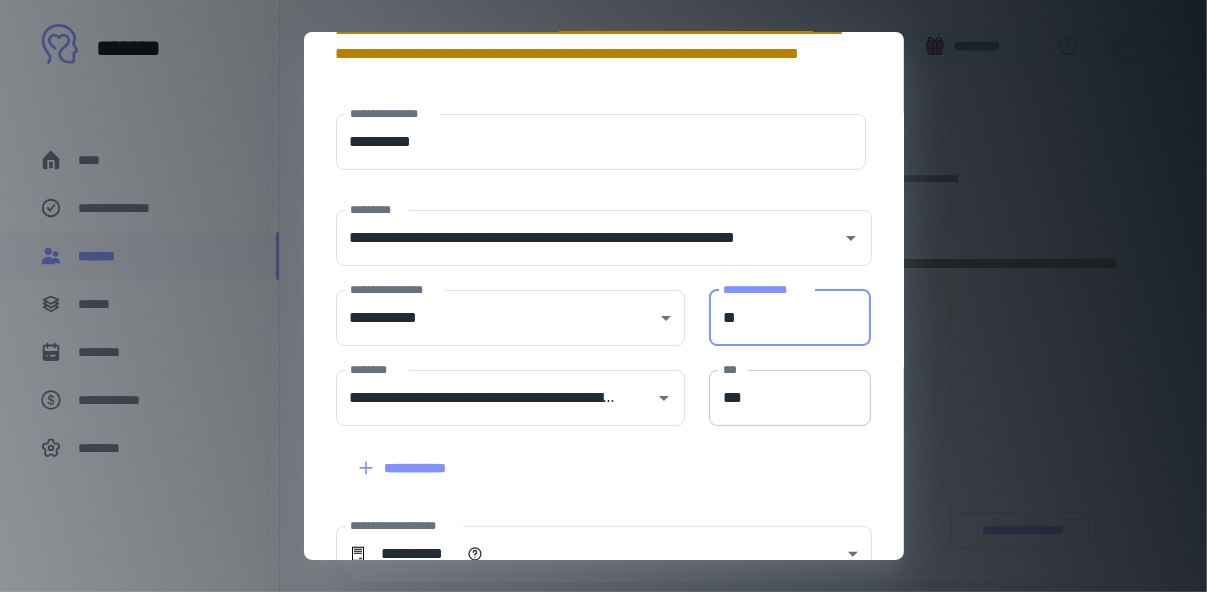 type on "**" 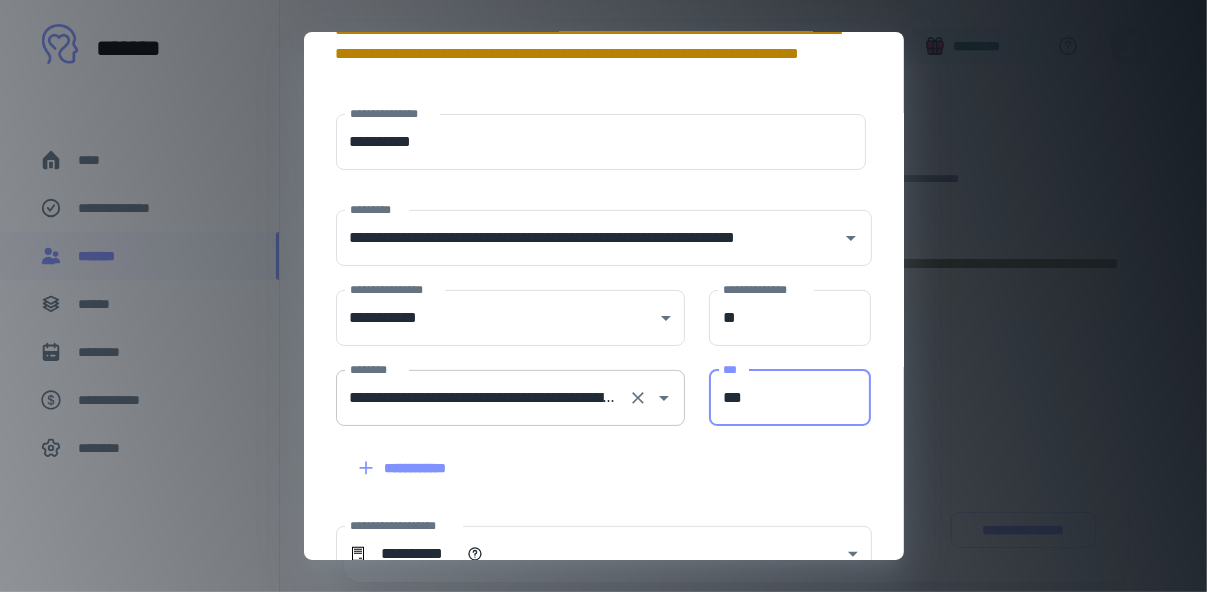 drag, startPoint x: 794, startPoint y: 392, endPoint x: 673, endPoint y: 400, distance: 121.264175 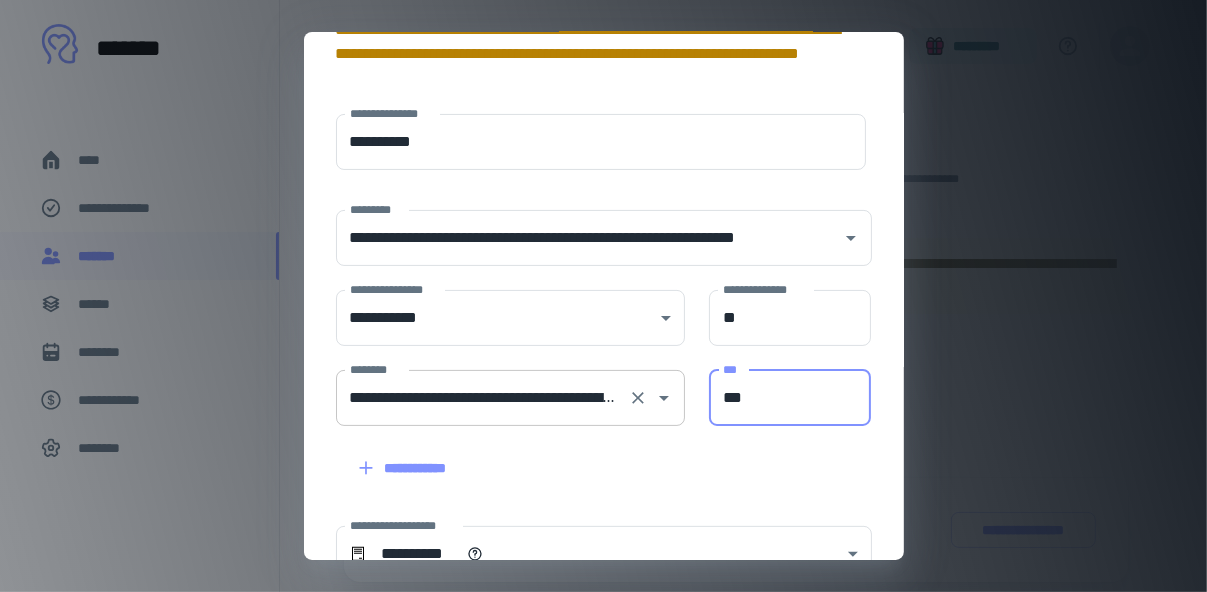 click on "**********" at bounding box center [592, 386] 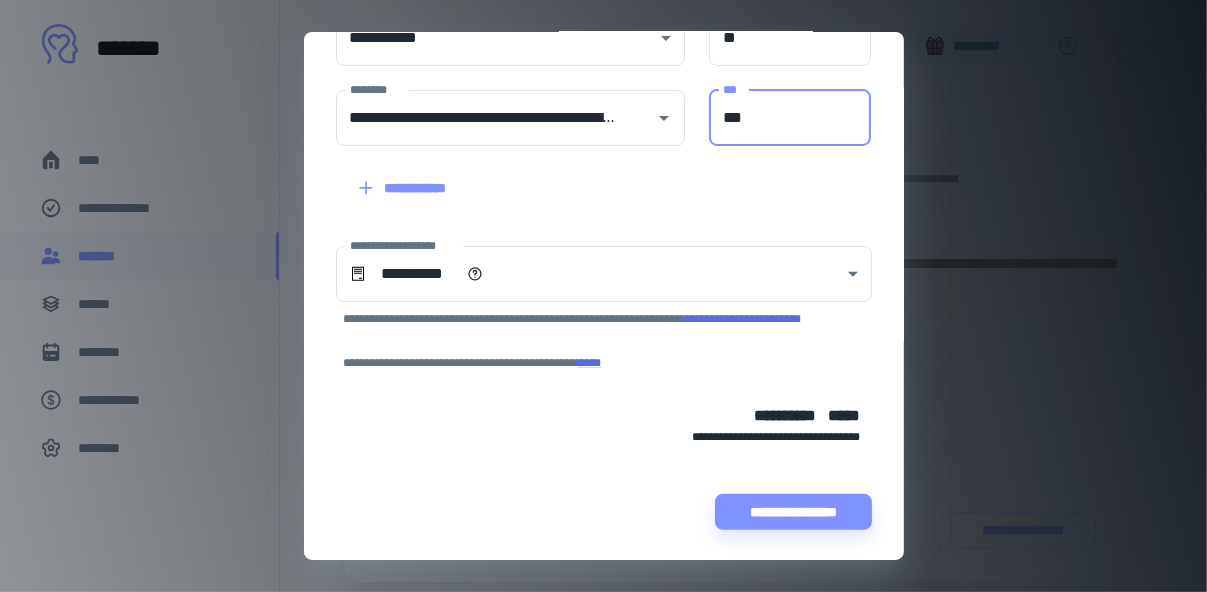 scroll, scrollTop: 454, scrollLeft: 0, axis: vertical 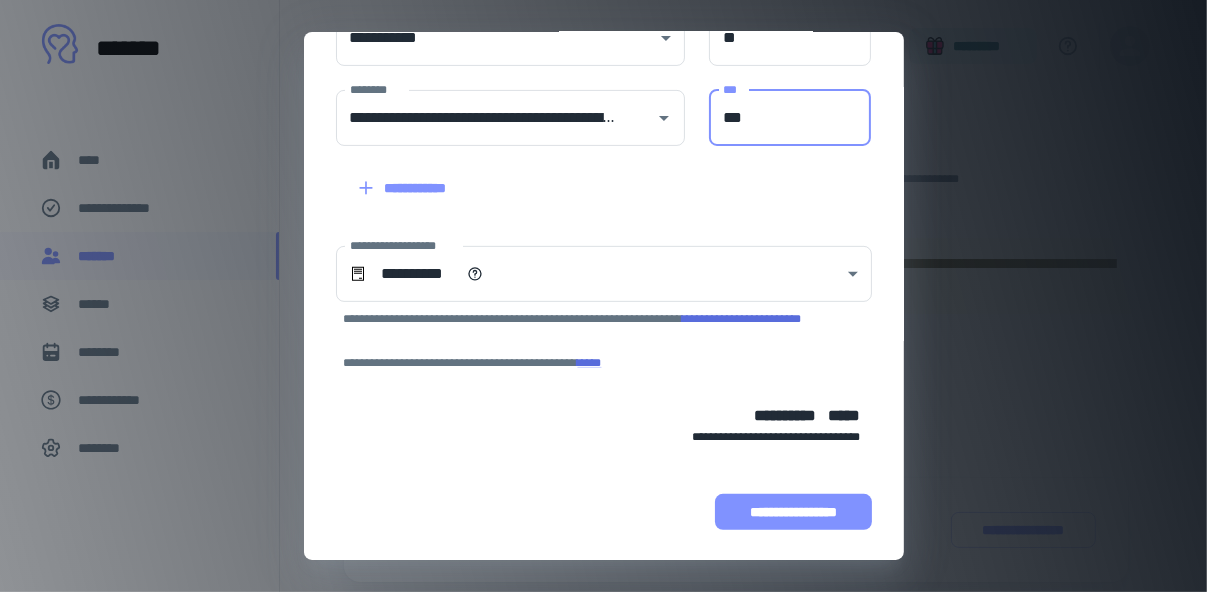 type on "***" 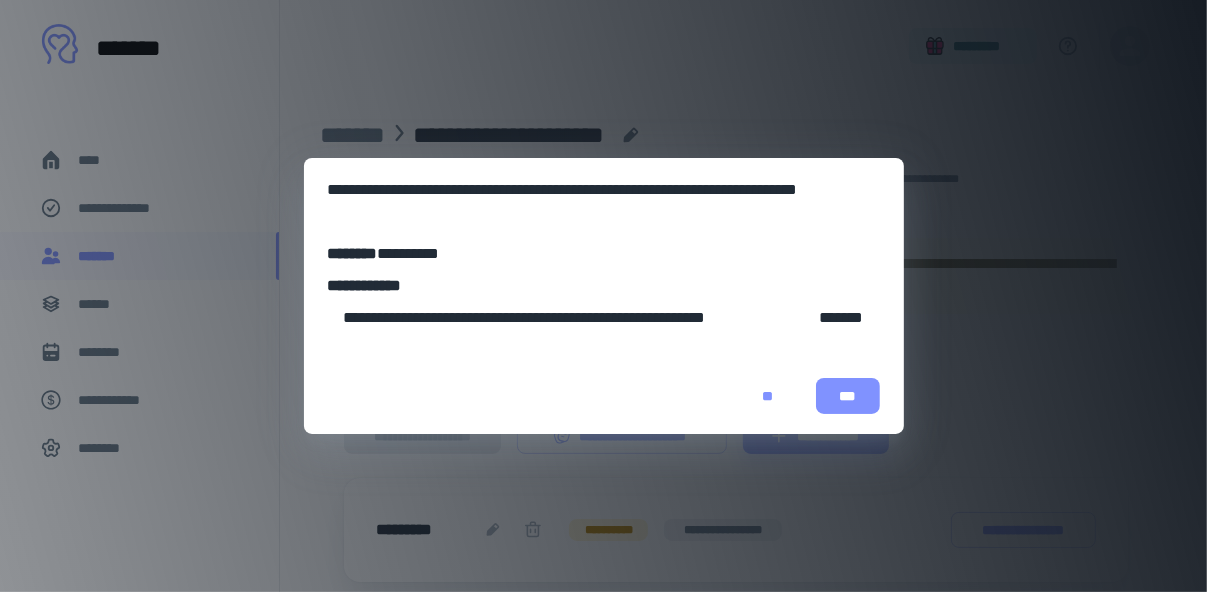 click on "***" at bounding box center [848, 396] 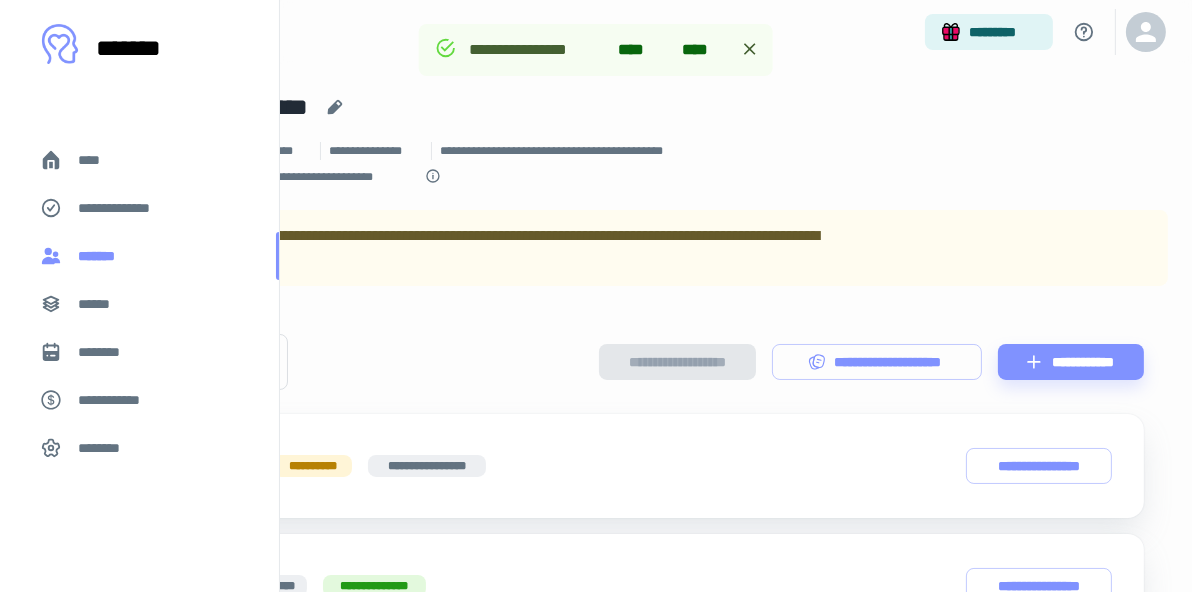click on "*******" at bounding box center [101, 256] 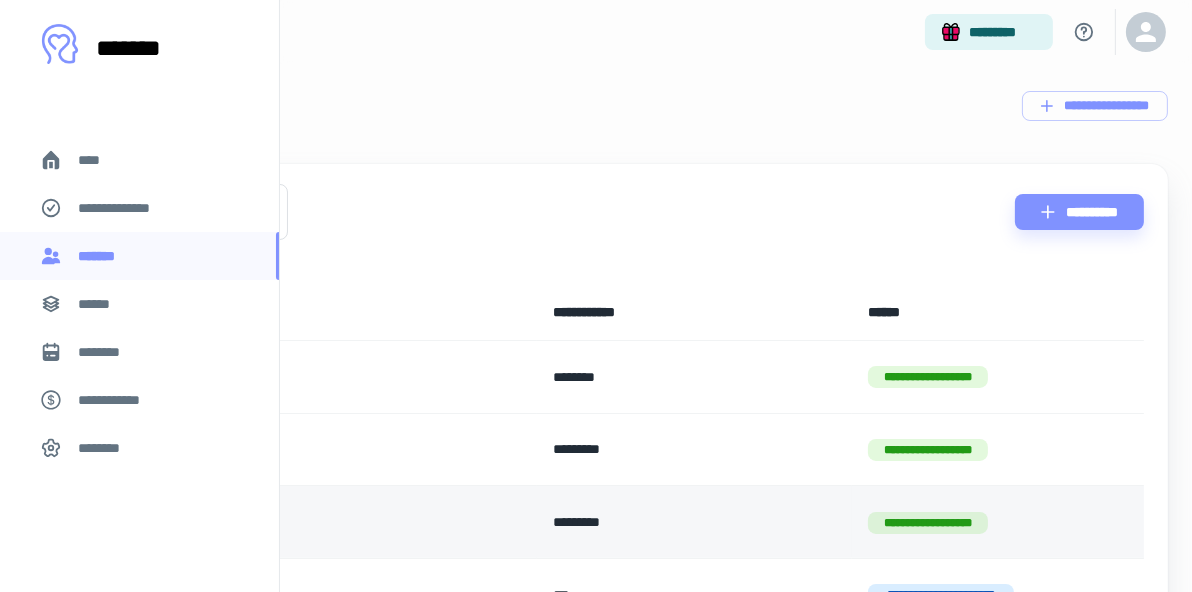 click on "**********" at bounding box center [196, 522] 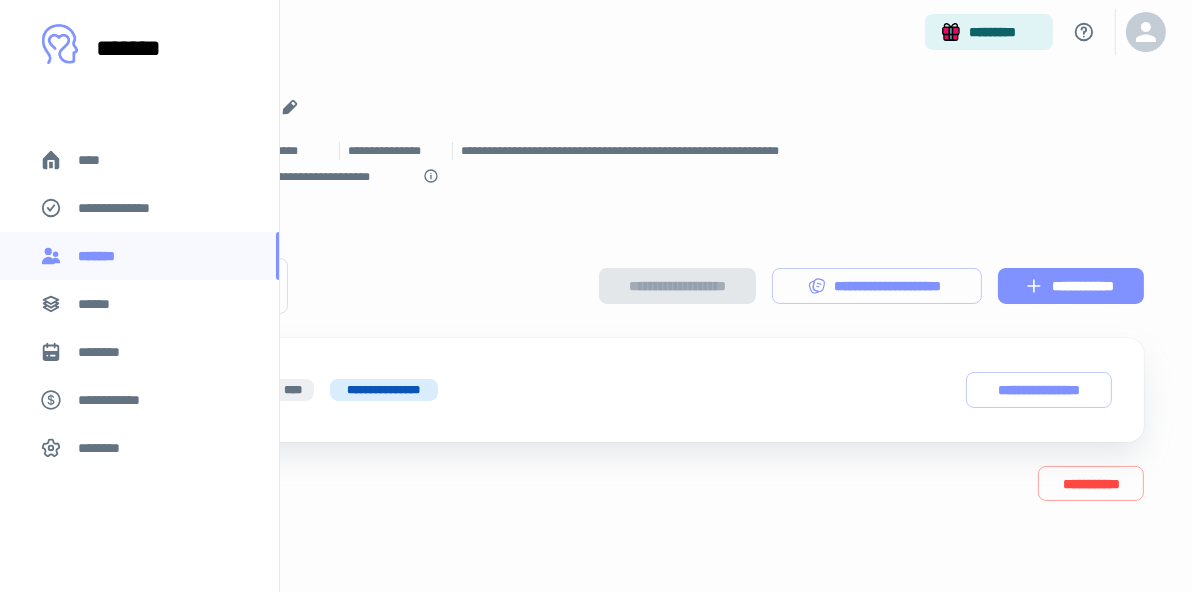 click on "**********" at bounding box center (1071, 286) 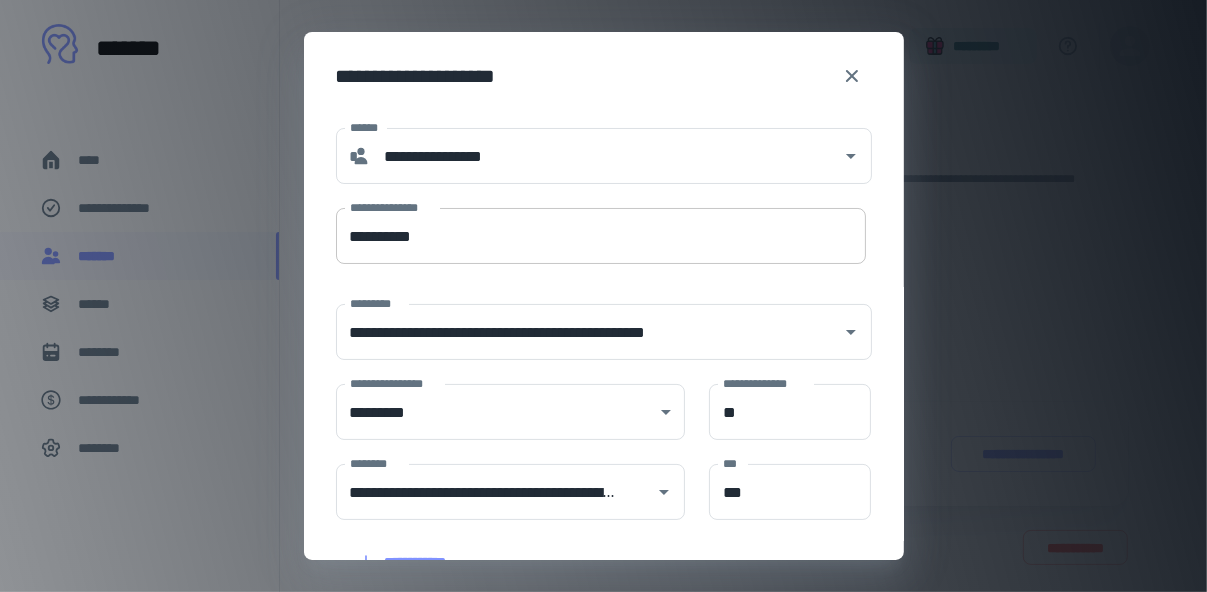 click on "**********" at bounding box center (601, 236) 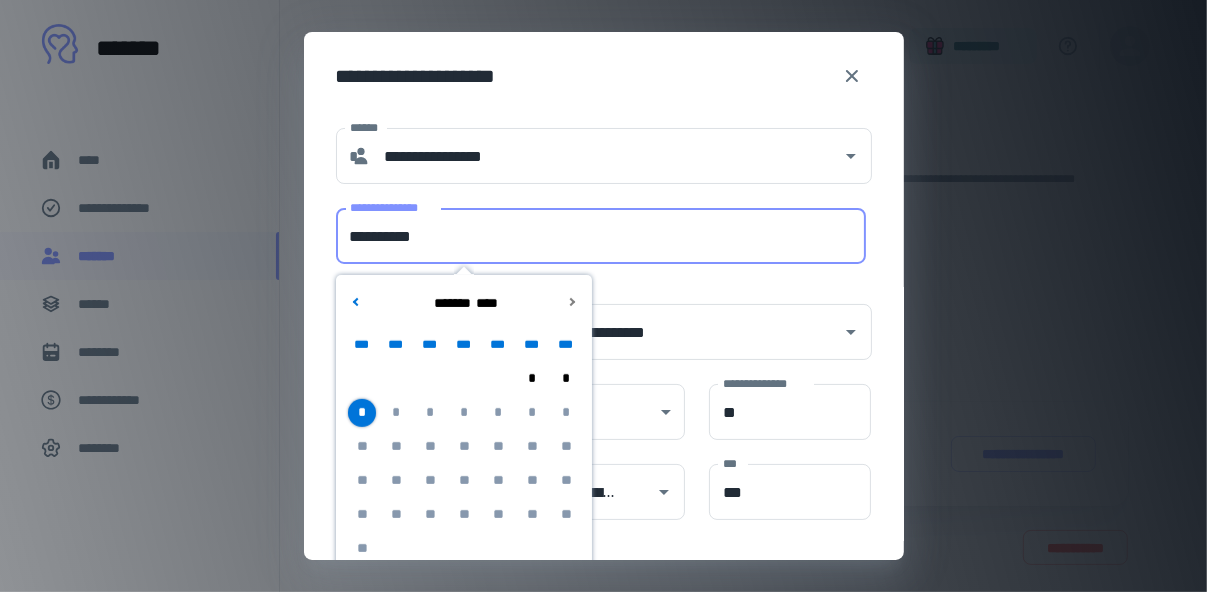 click on "*" at bounding box center [361, 413] 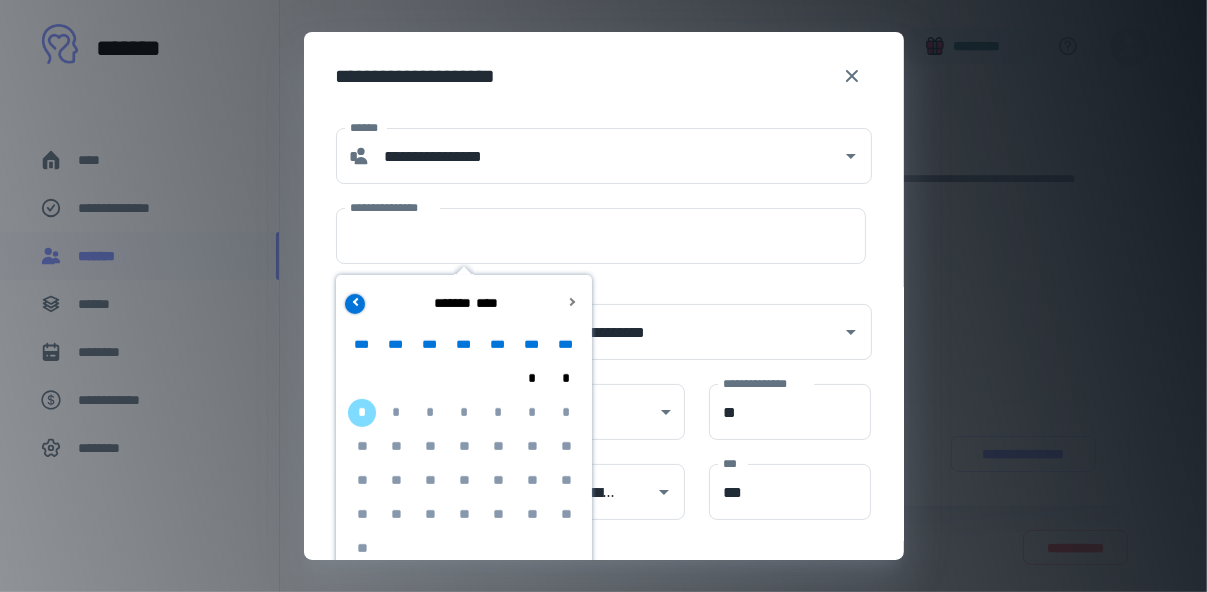 click at bounding box center (356, 301) 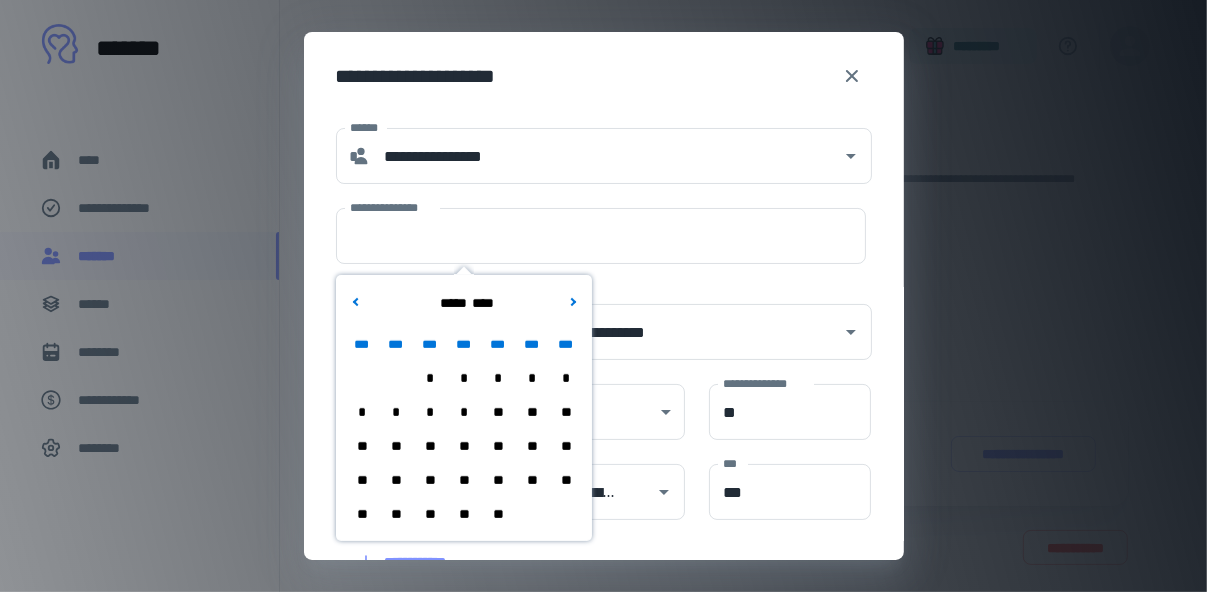 click on "**" at bounding box center [395, 447] 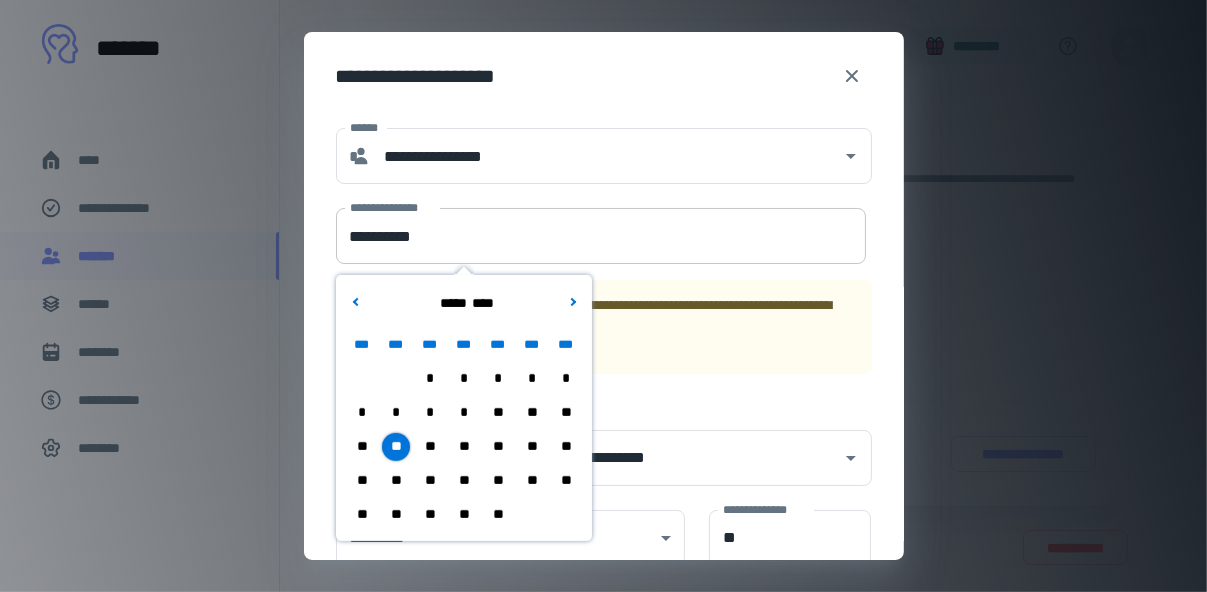 click on "**********" at bounding box center (601, 236) 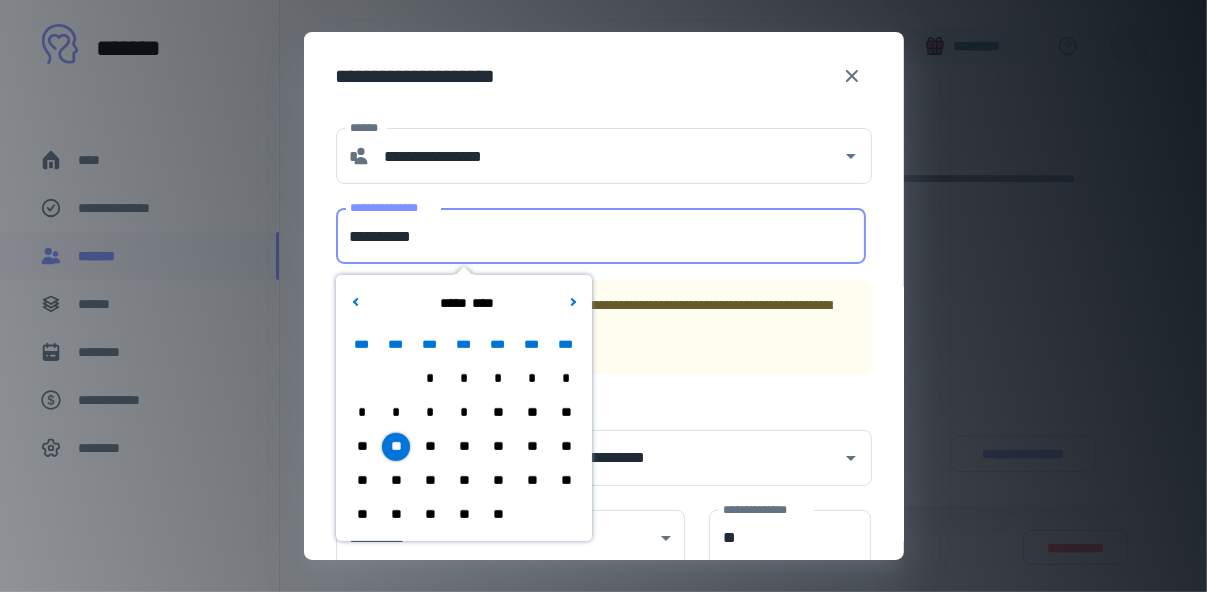 click on "**" at bounding box center (395, 447) 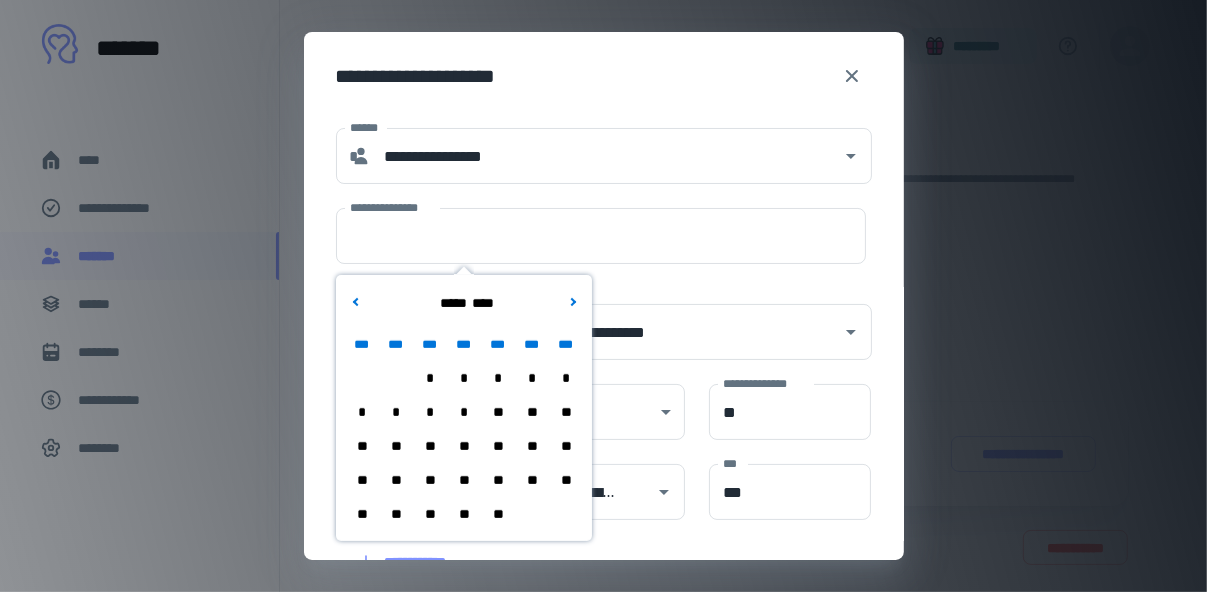 click on "**" at bounding box center [395, 515] 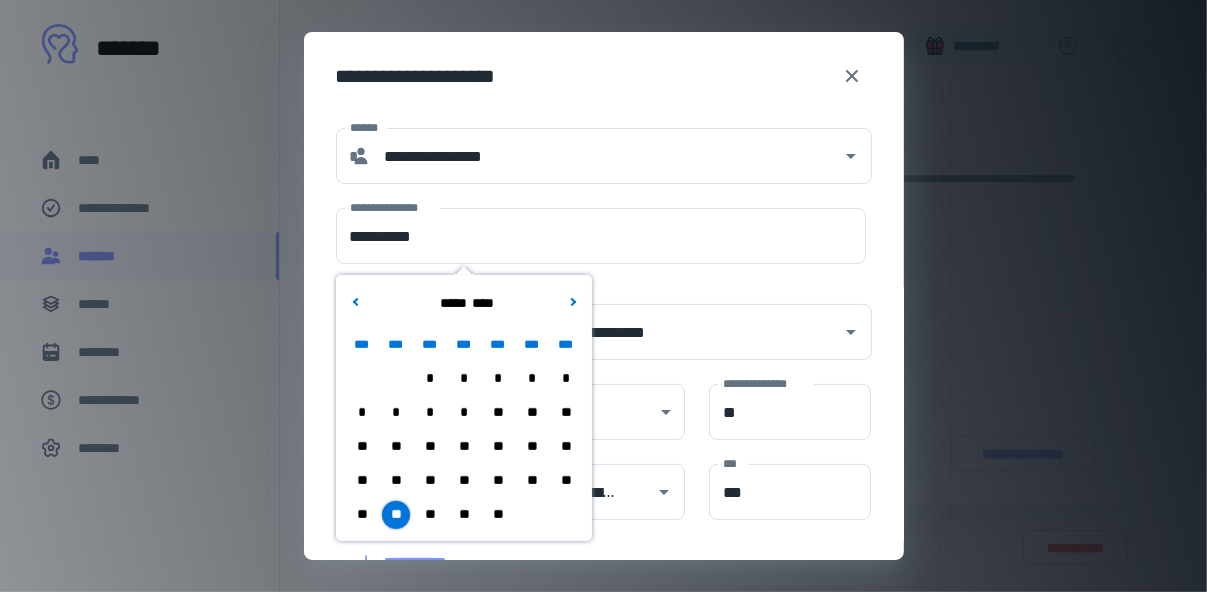 click on "**********" at bounding box center [592, 320] 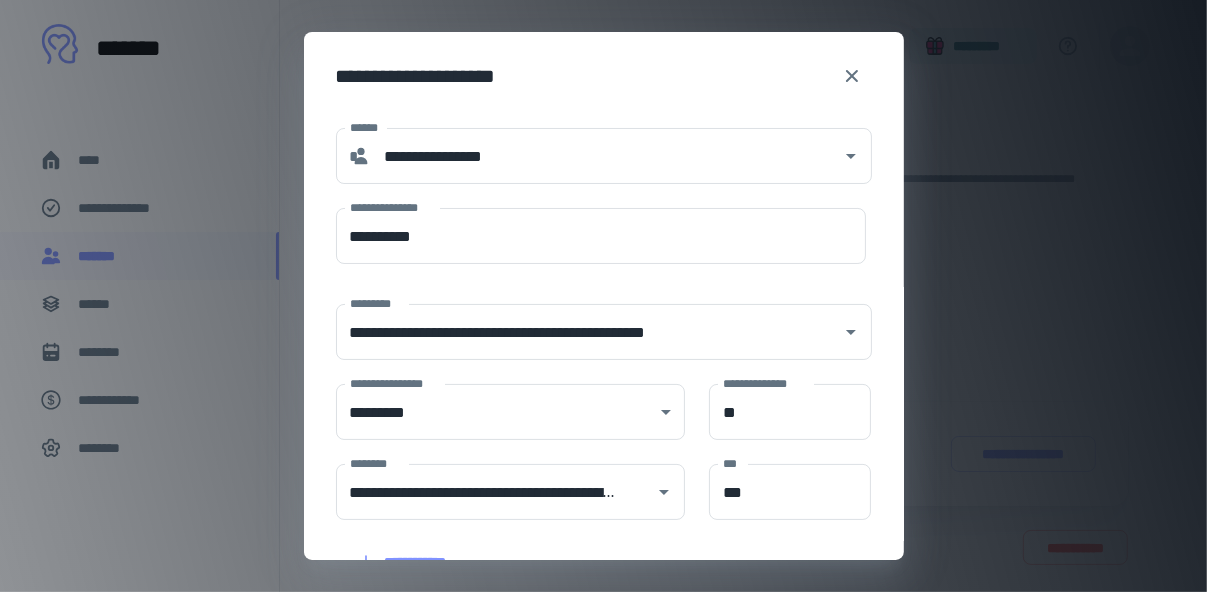 click on "**********" at bounding box center [604, 524] 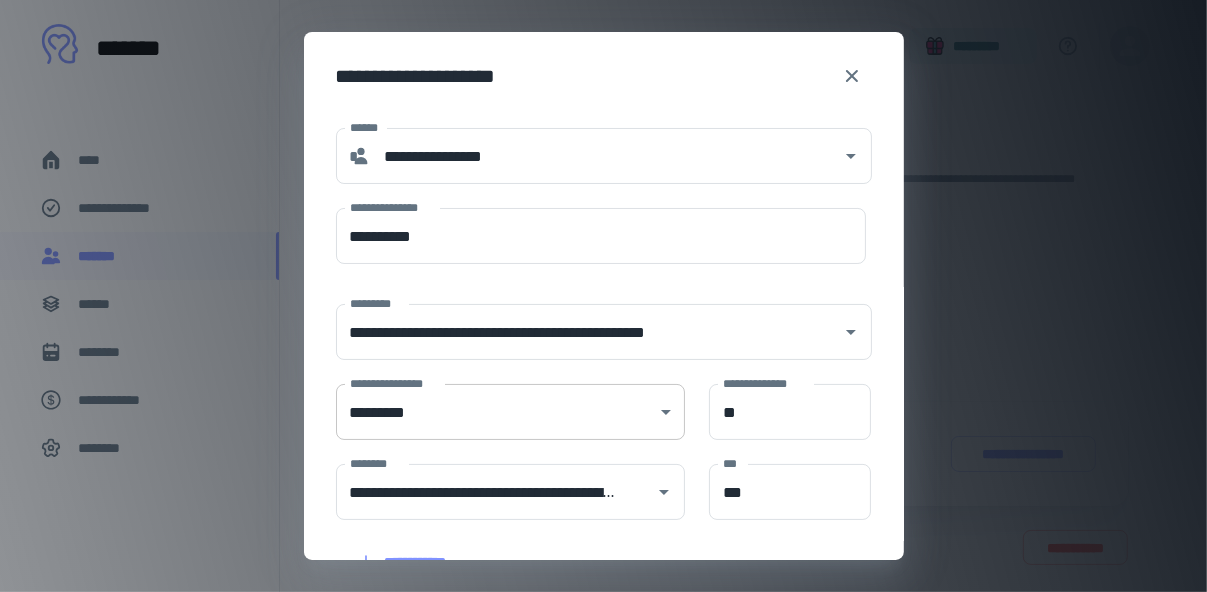 click on "**********" at bounding box center [603, 296] 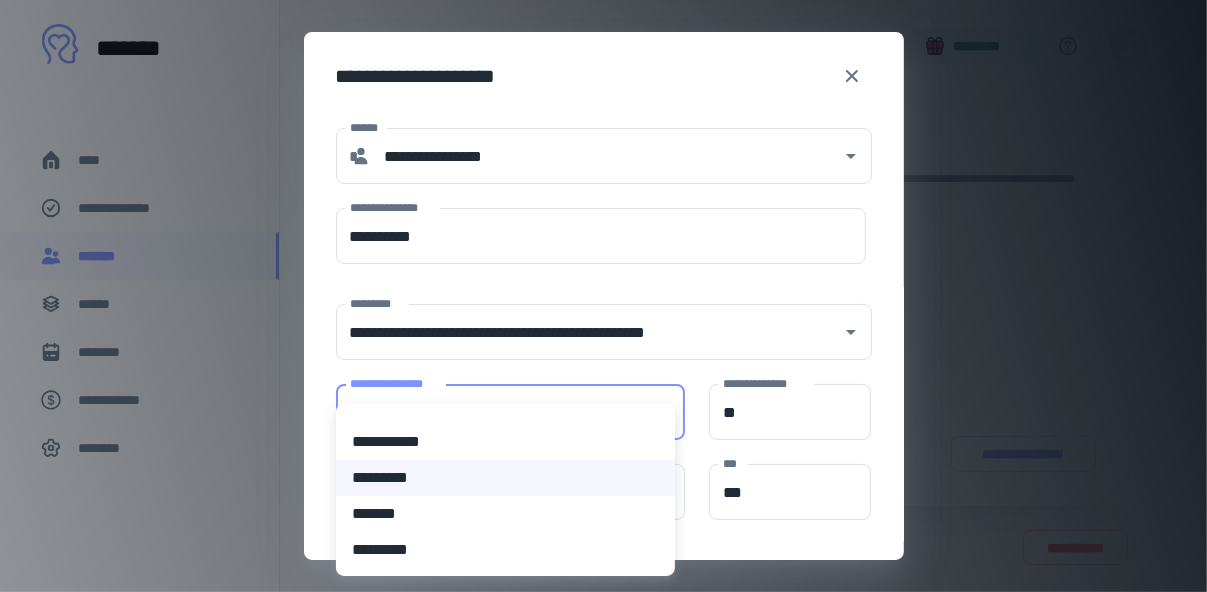 click on "**********" at bounding box center [505, 442] 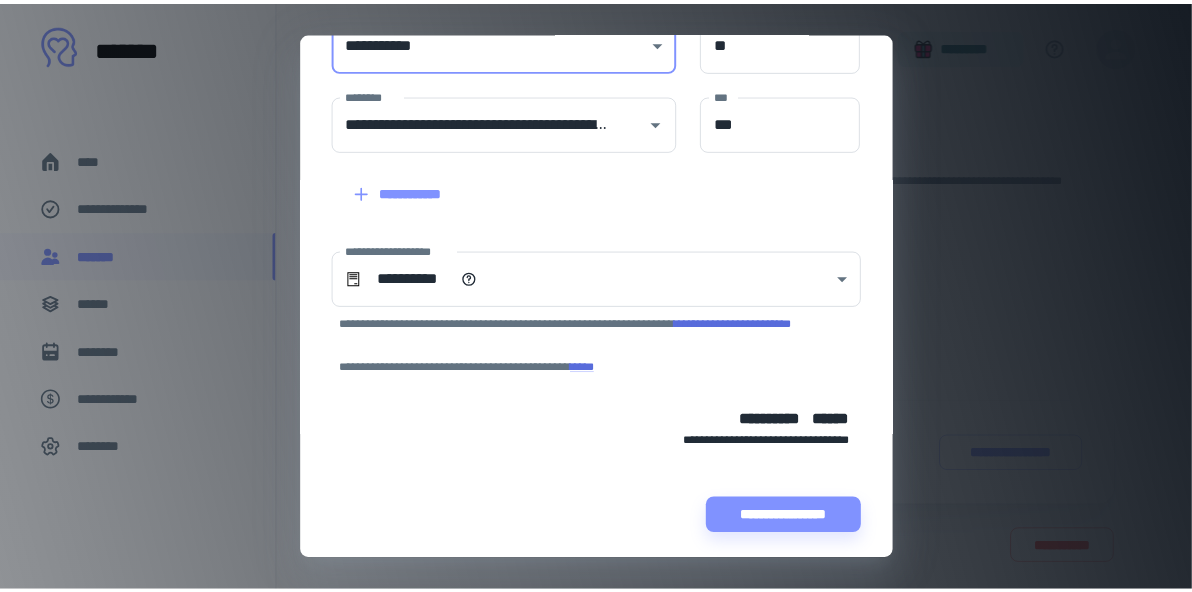 scroll, scrollTop: 375, scrollLeft: 0, axis: vertical 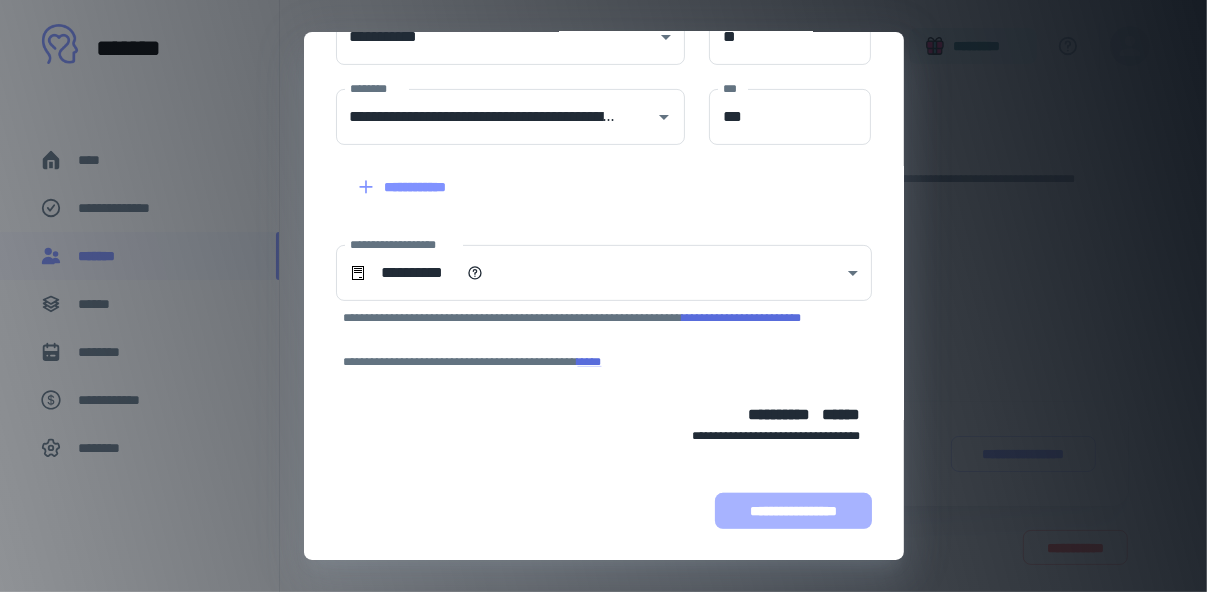 click on "**********" at bounding box center [793, 511] 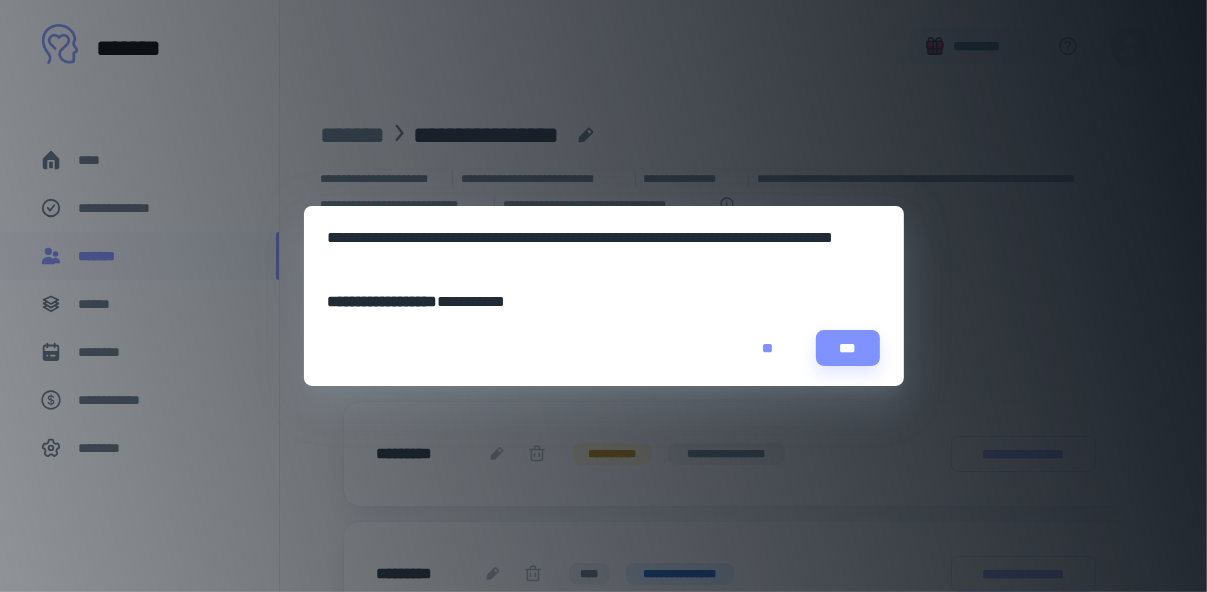 click on "***" at bounding box center [848, 348] 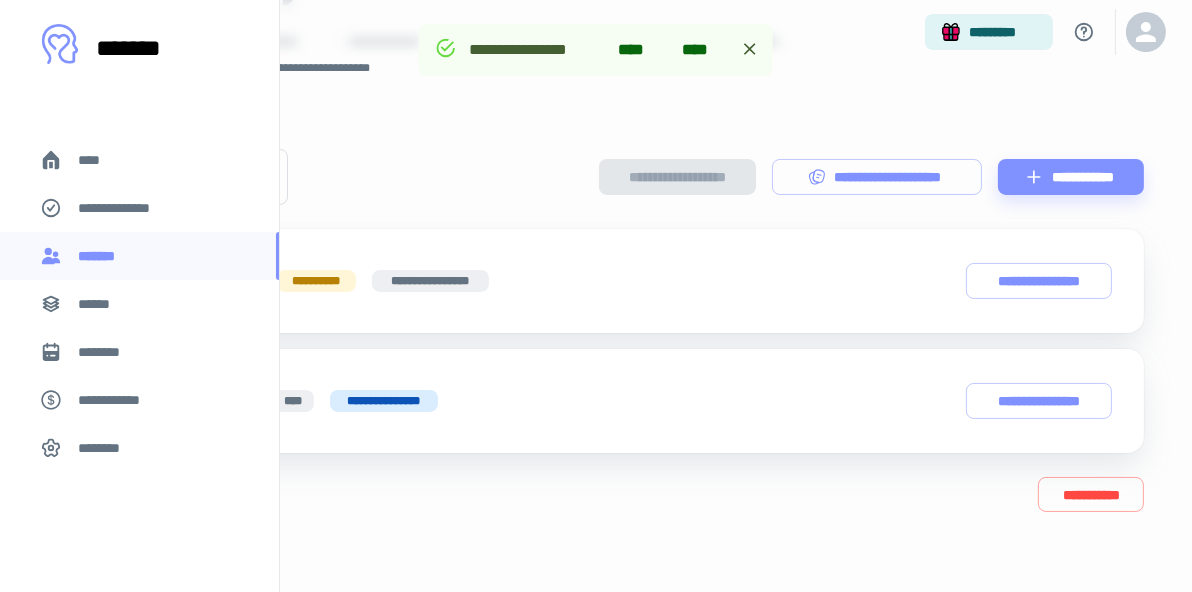 scroll, scrollTop: 166, scrollLeft: 0, axis: vertical 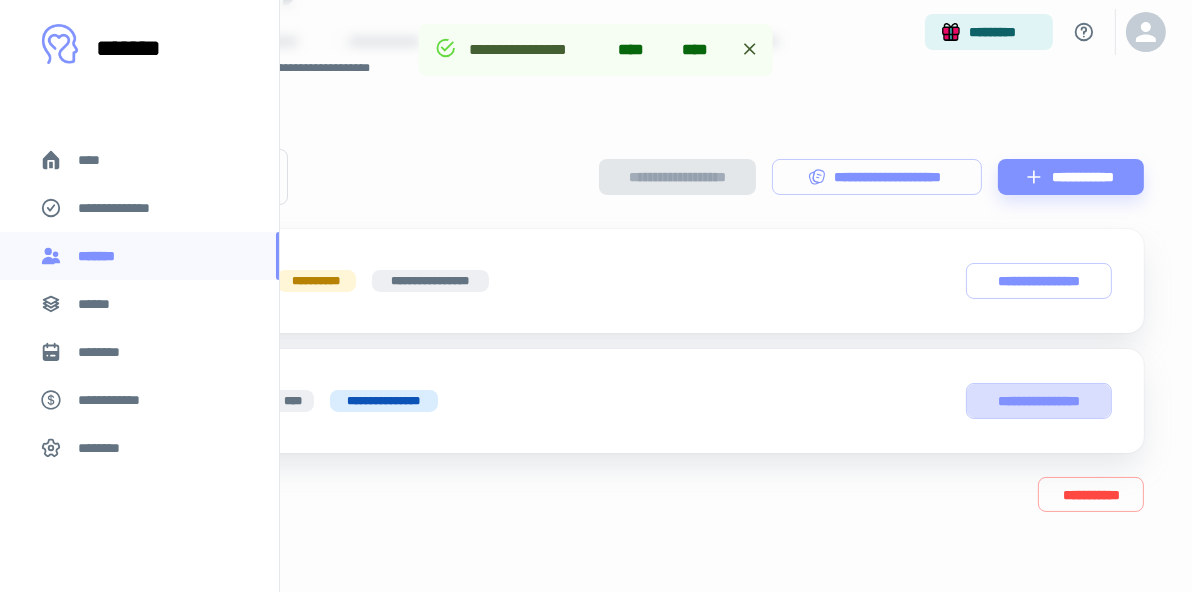 click on "**********" at bounding box center (1039, 400) 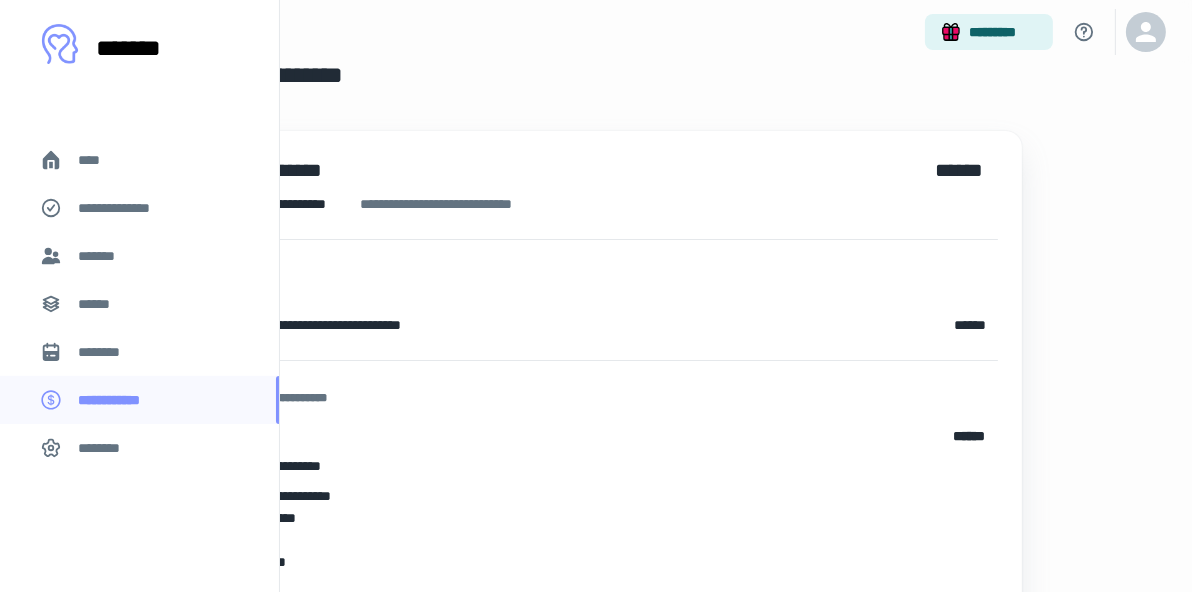 scroll, scrollTop: 0, scrollLeft: 0, axis: both 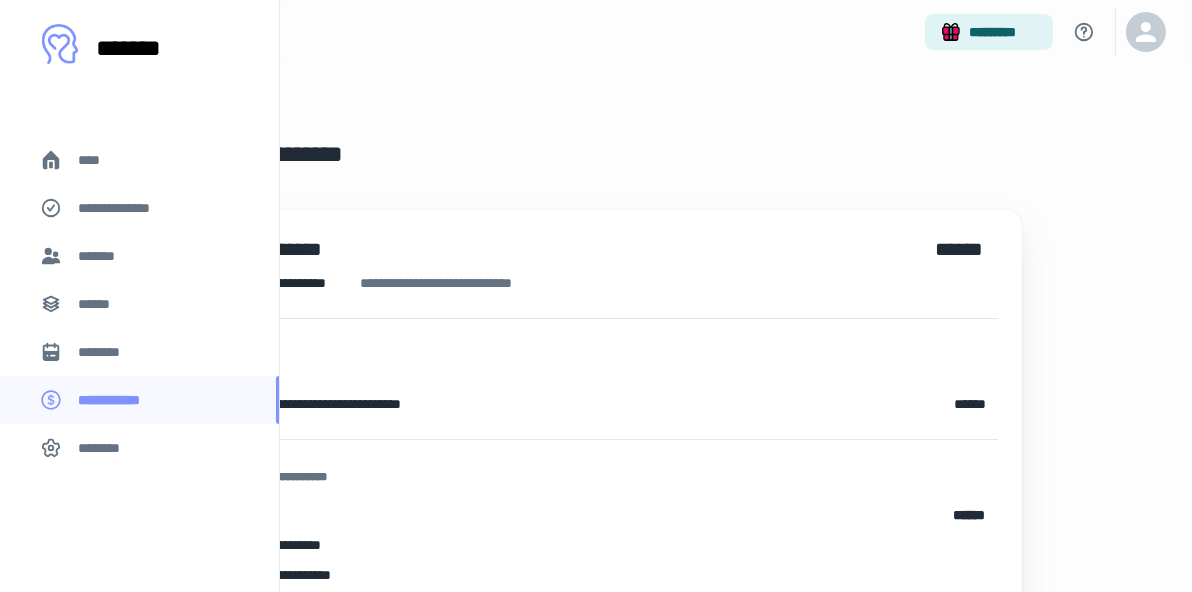 click on "*******" at bounding box center (100, 256) 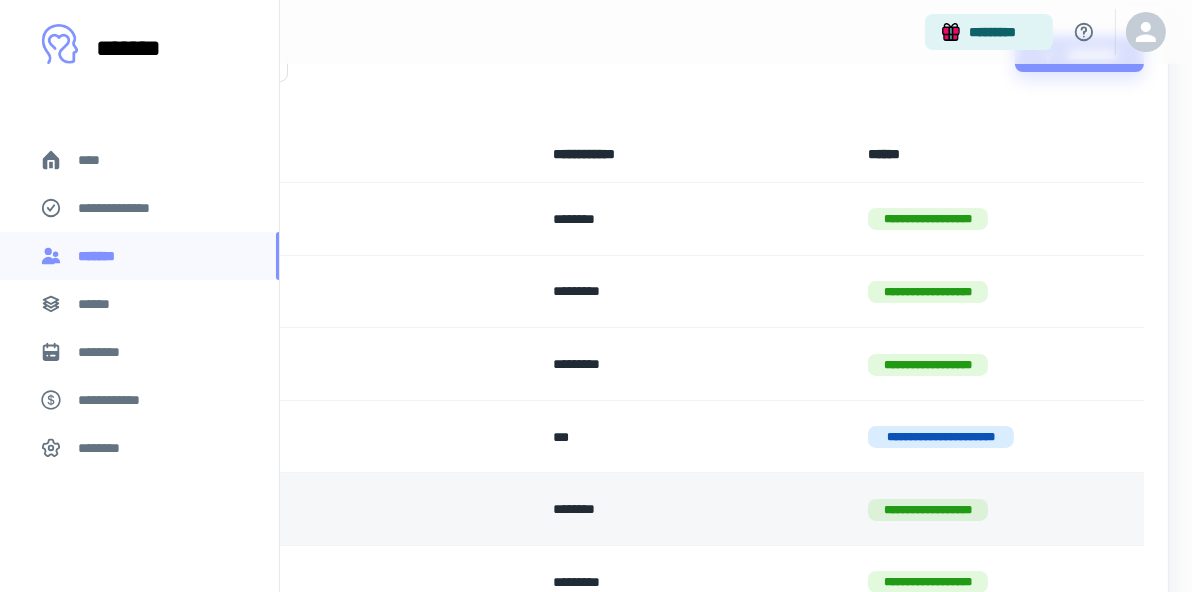 scroll, scrollTop: 159, scrollLeft: 0, axis: vertical 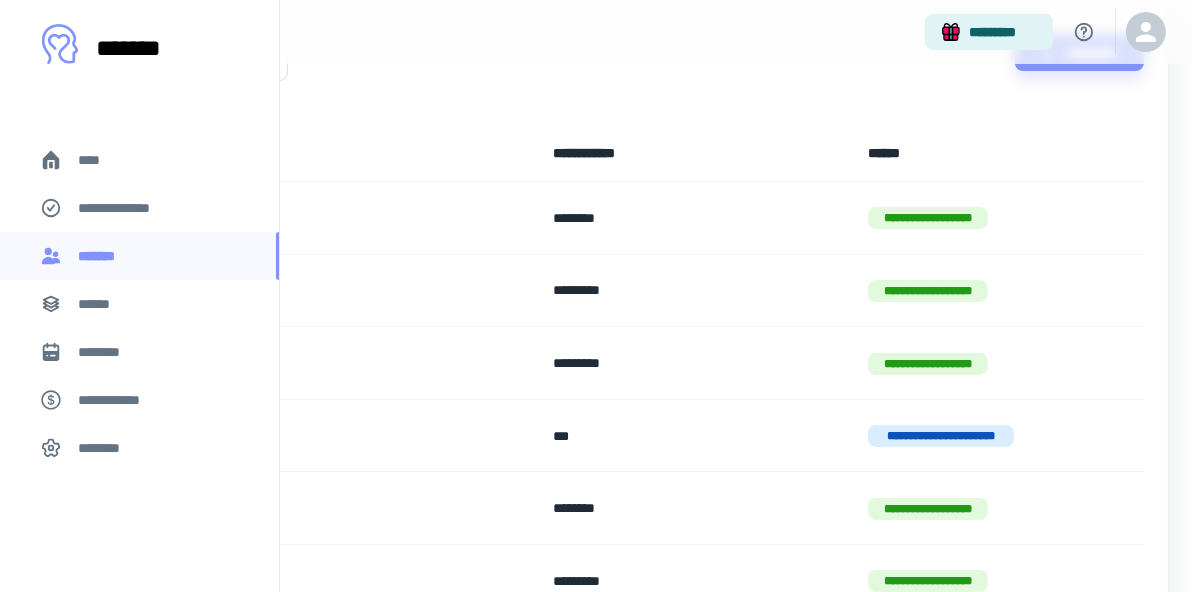 click on "**********" at bounding box center (196, 508) 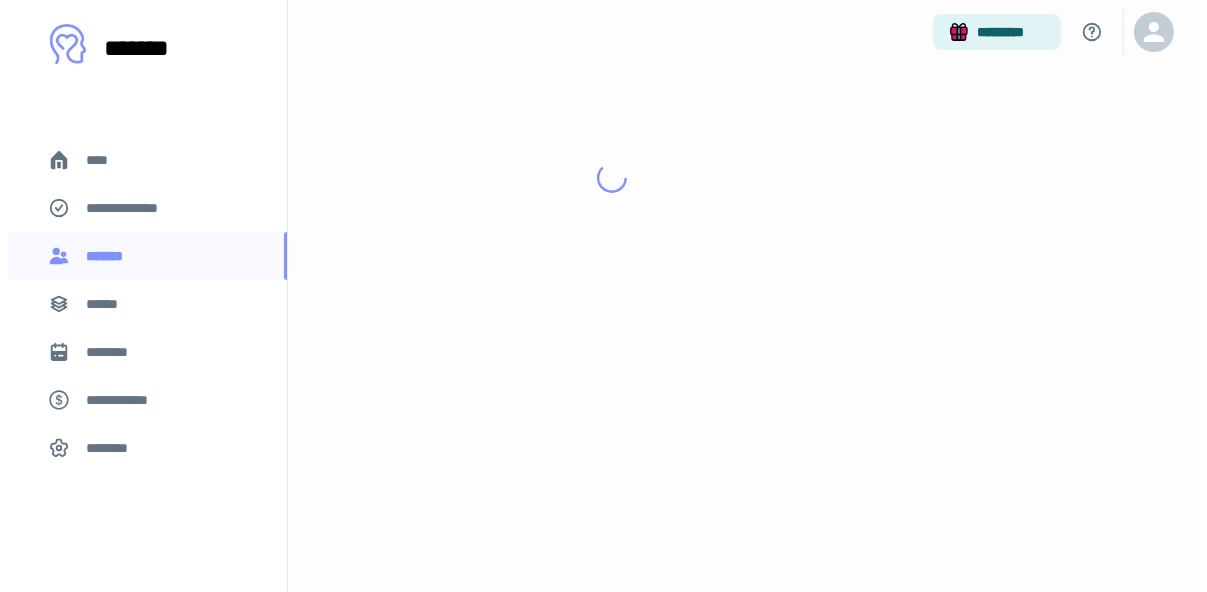 scroll, scrollTop: 0, scrollLeft: 0, axis: both 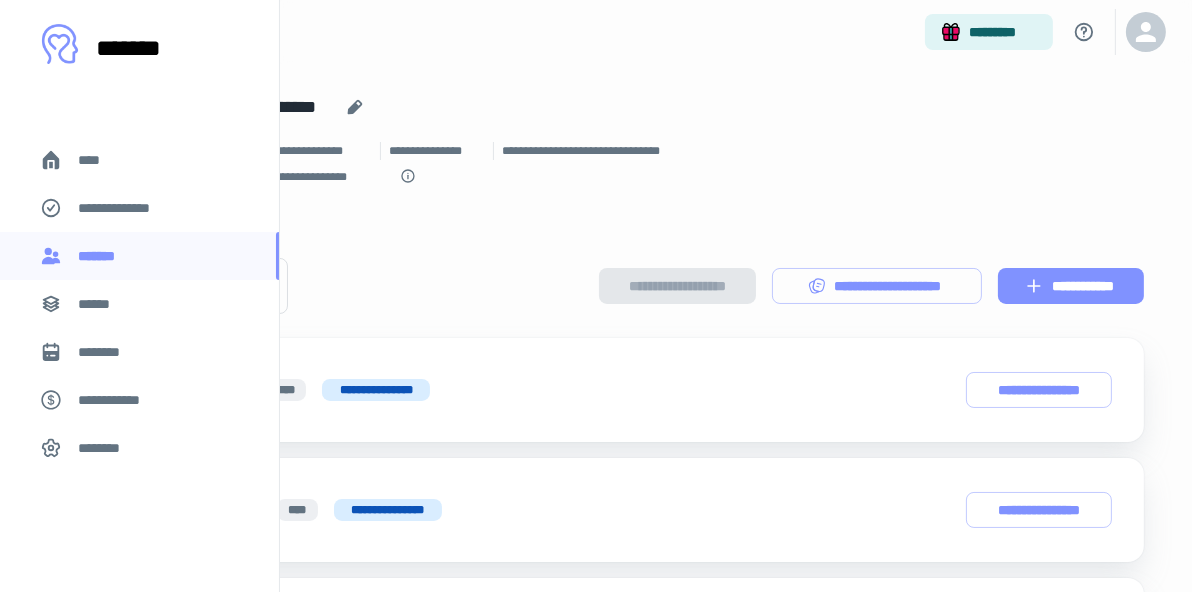 click on "**********" at bounding box center [1071, 286] 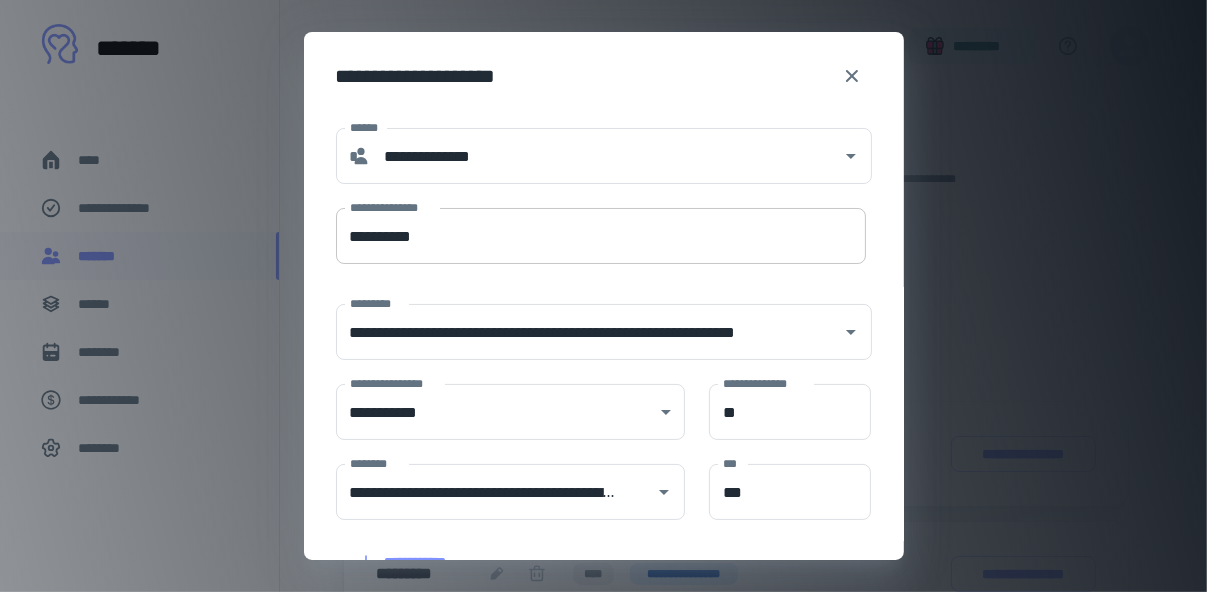 click on "**********" at bounding box center [601, 236] 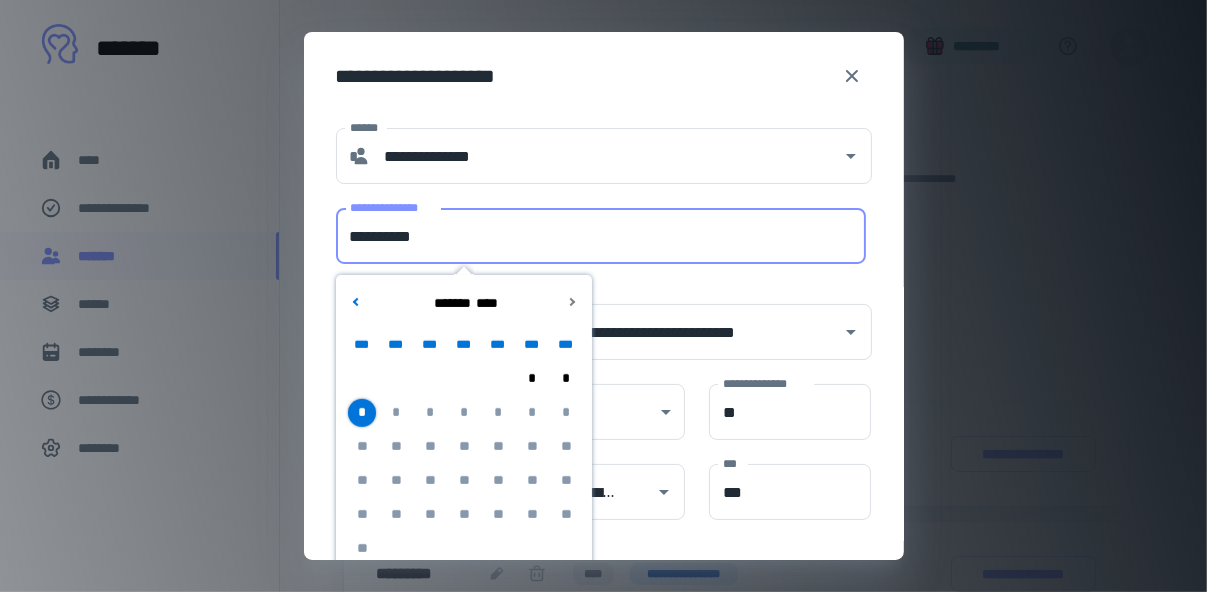 click on "*" at bounding box center (361, 413) 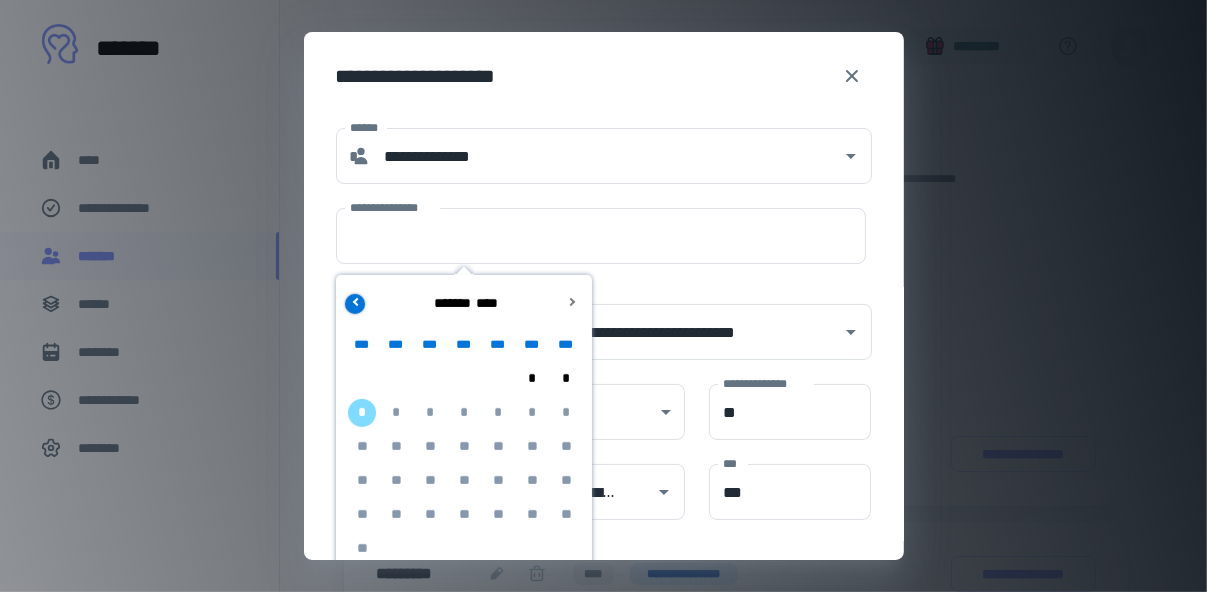 click at bounding box center (354, 303) 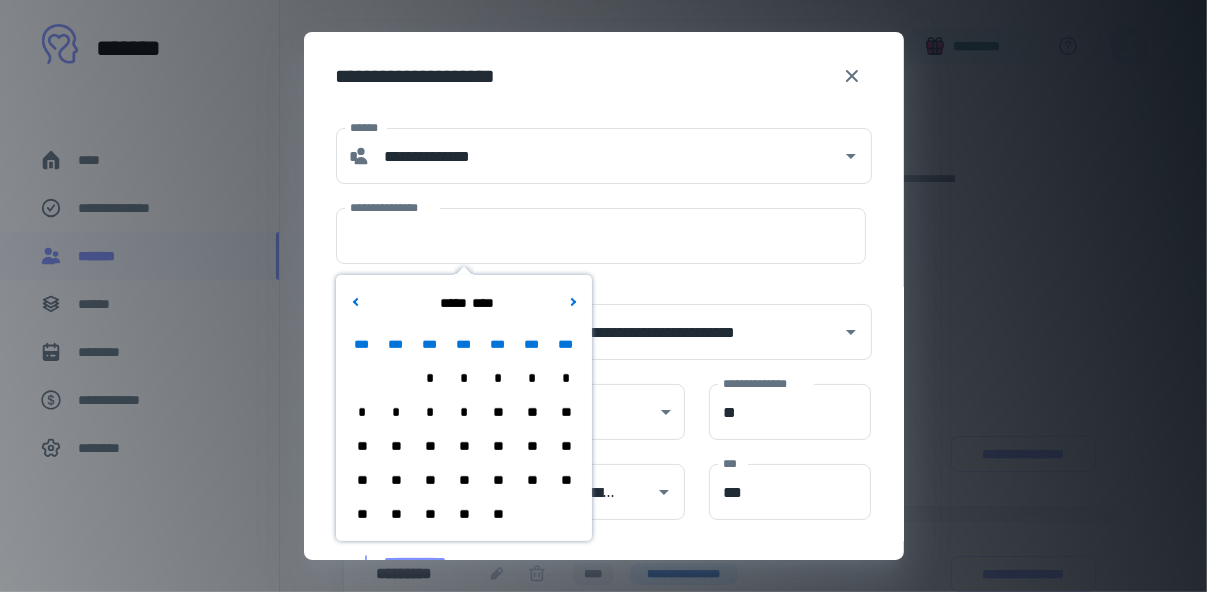 click on "**" at bounding box center [429, 447] 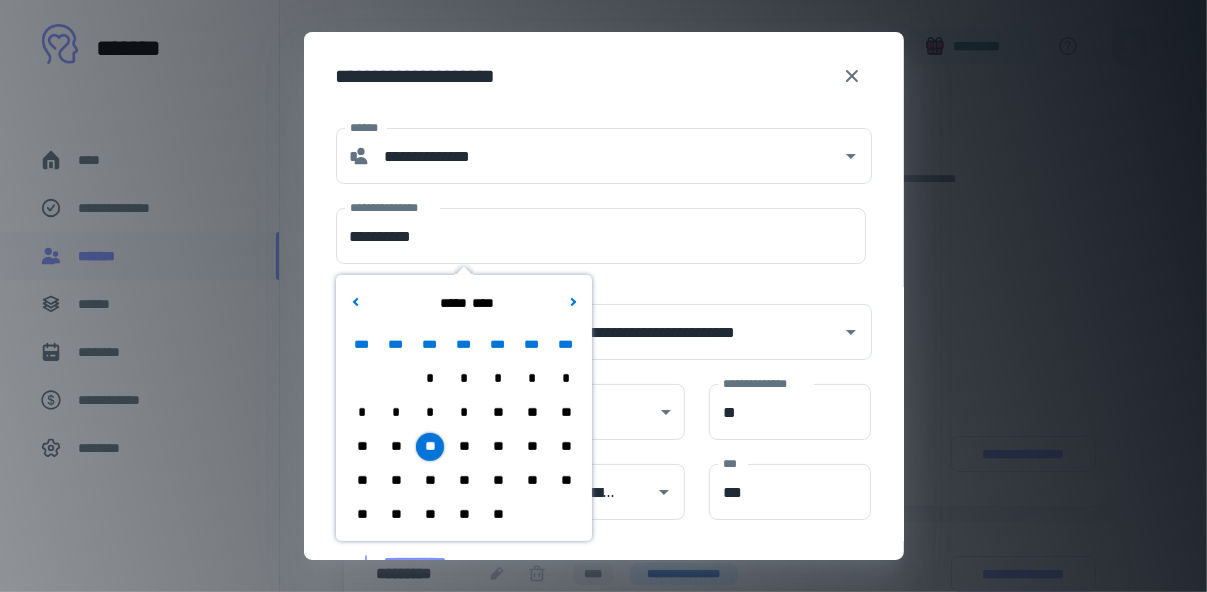 click on "**********" at bounding box center (604, 571) 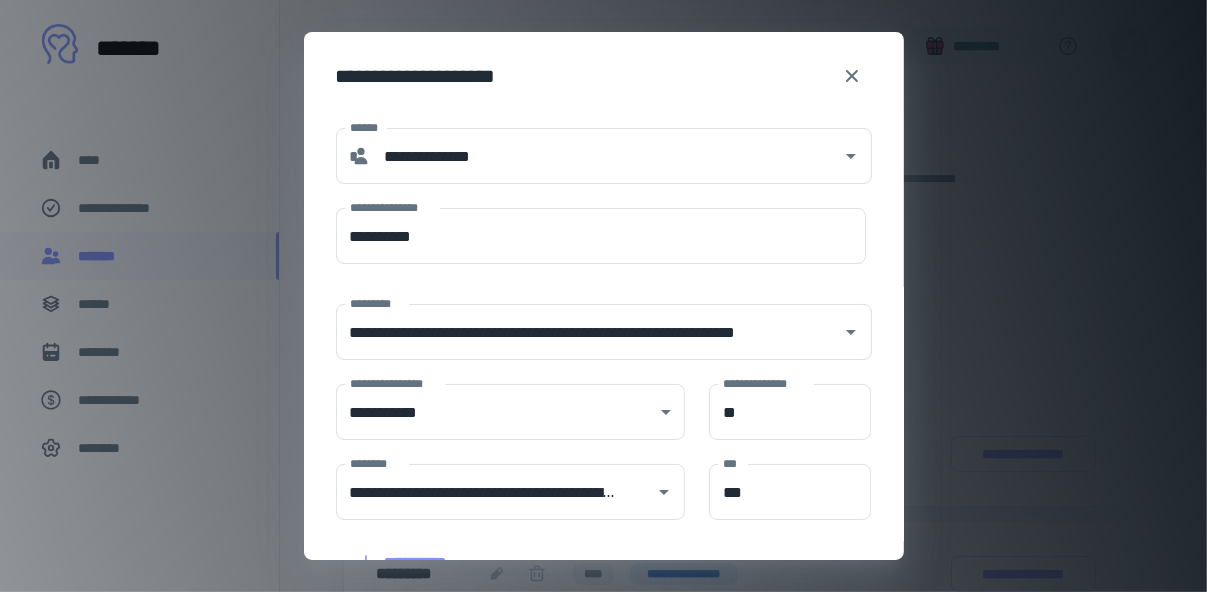 click on "**********" at bounding box center [604, 571] 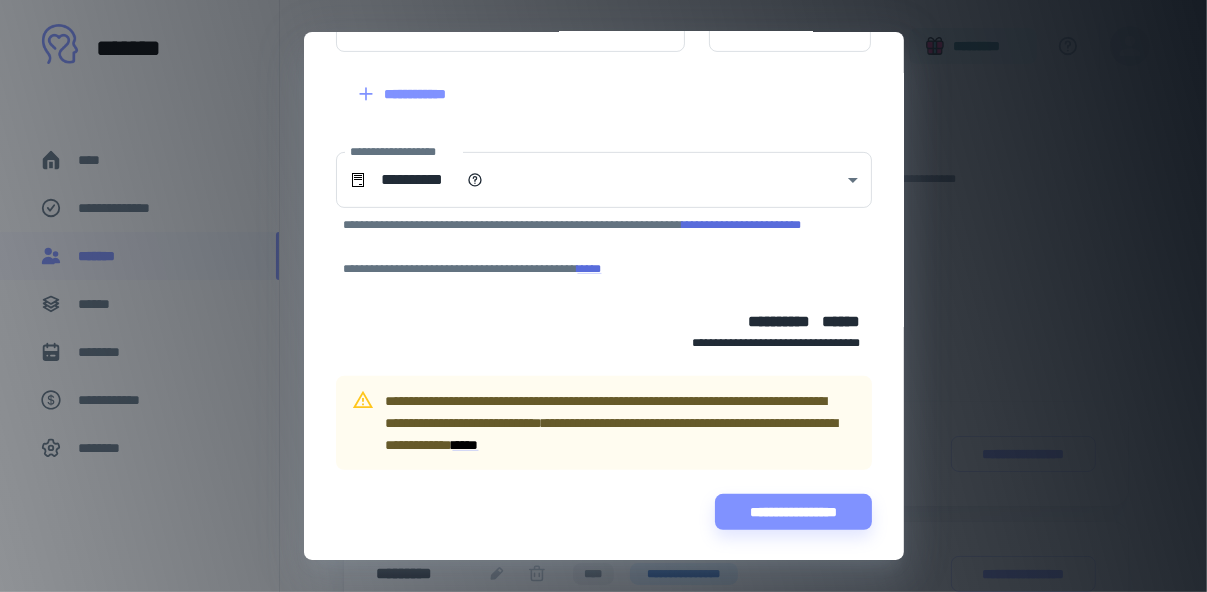 scroll, scrollTop: 469, scrollLeft: 0, axis: vertical 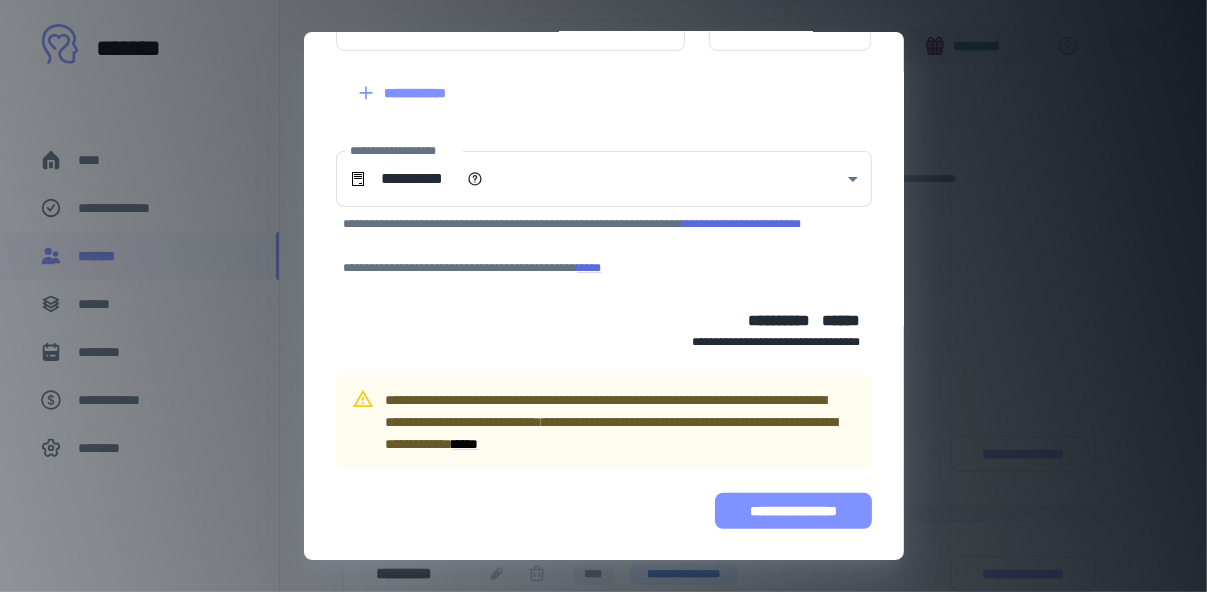 click on "**********" at bounding box center [793, 511] 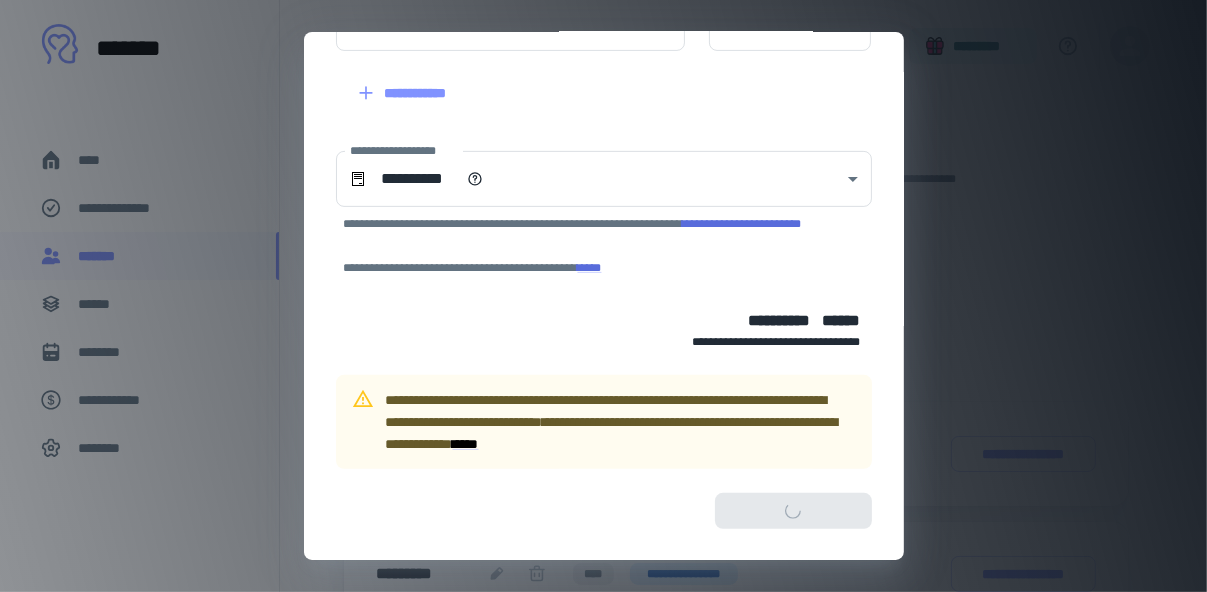 scroll, scrollTop: 595, scrollLeft: 0, axis: vertical 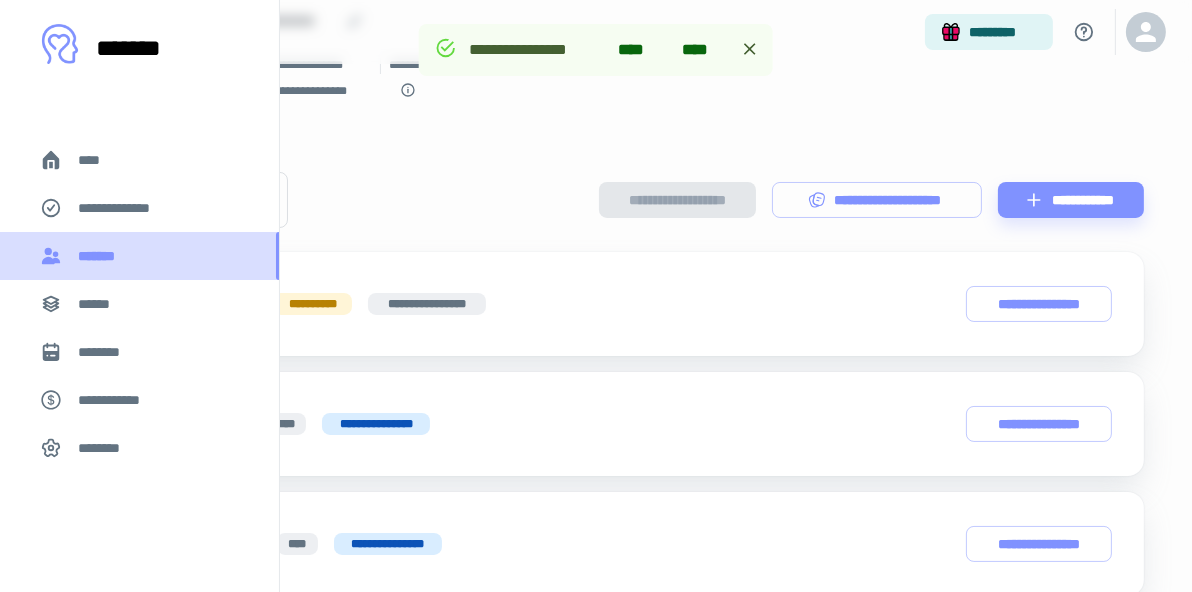click on "*******" at bounding box center (101, 256) 